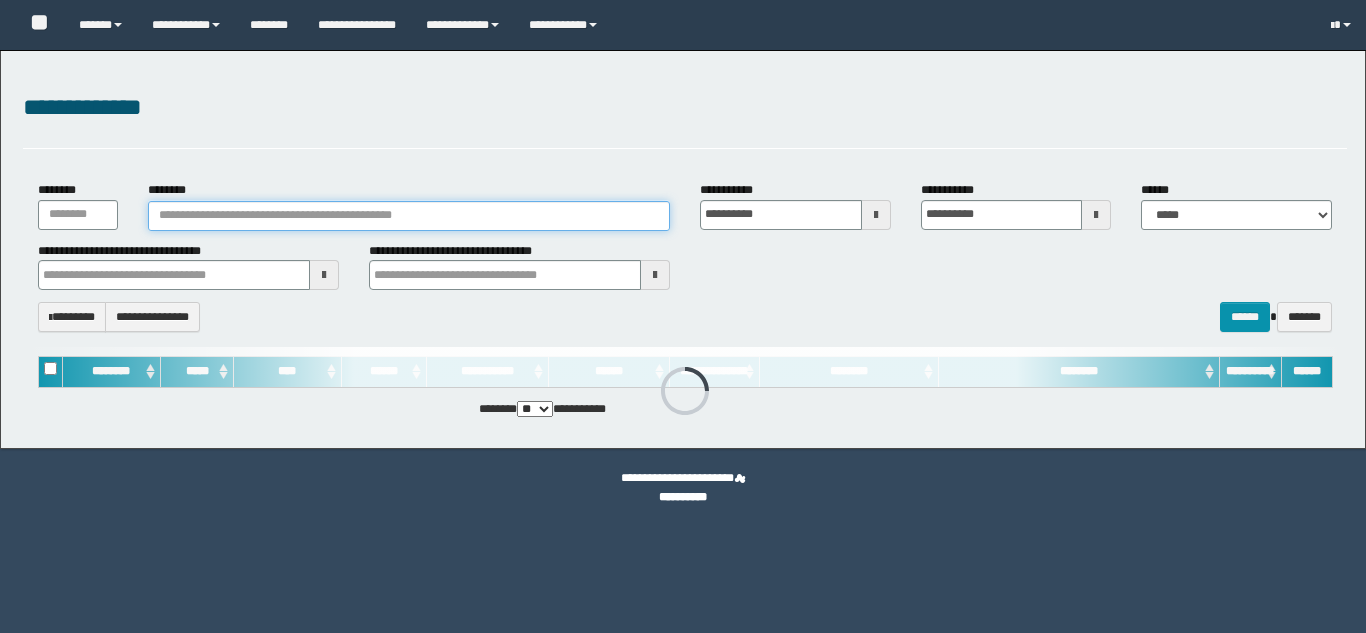 click on "********" at bounding box center [409, 216] 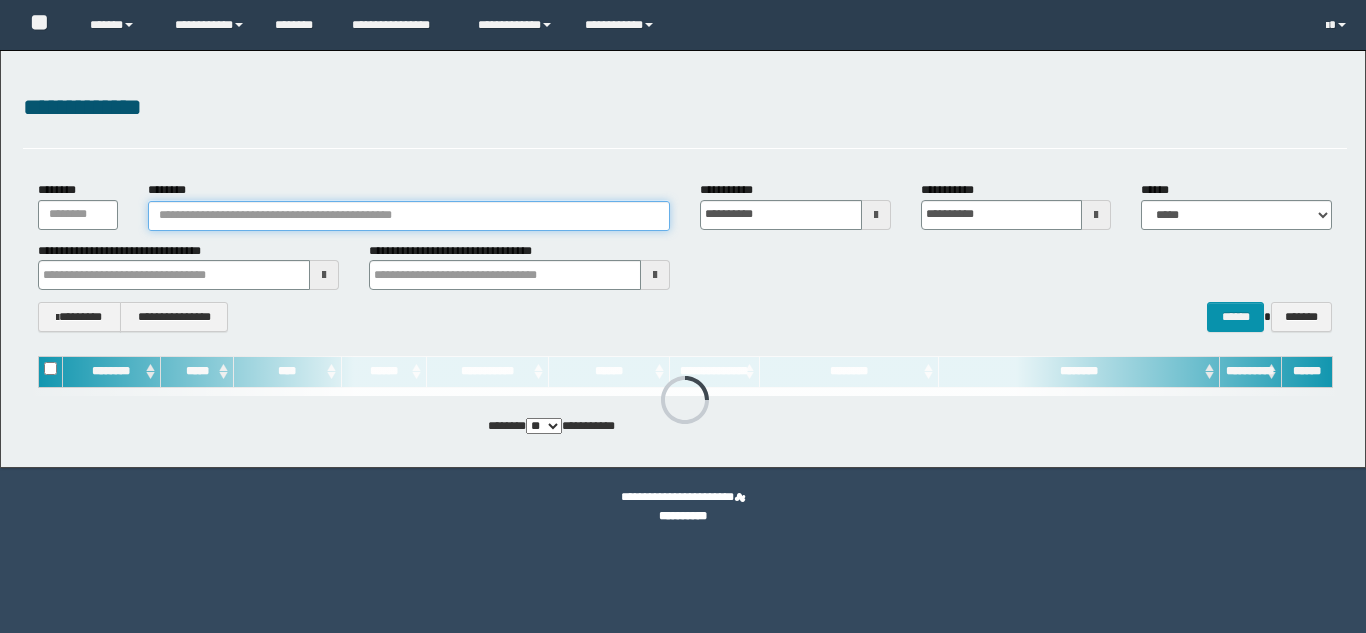 scroll, scrollTop: 0, scrollLeft: 0, axis: both 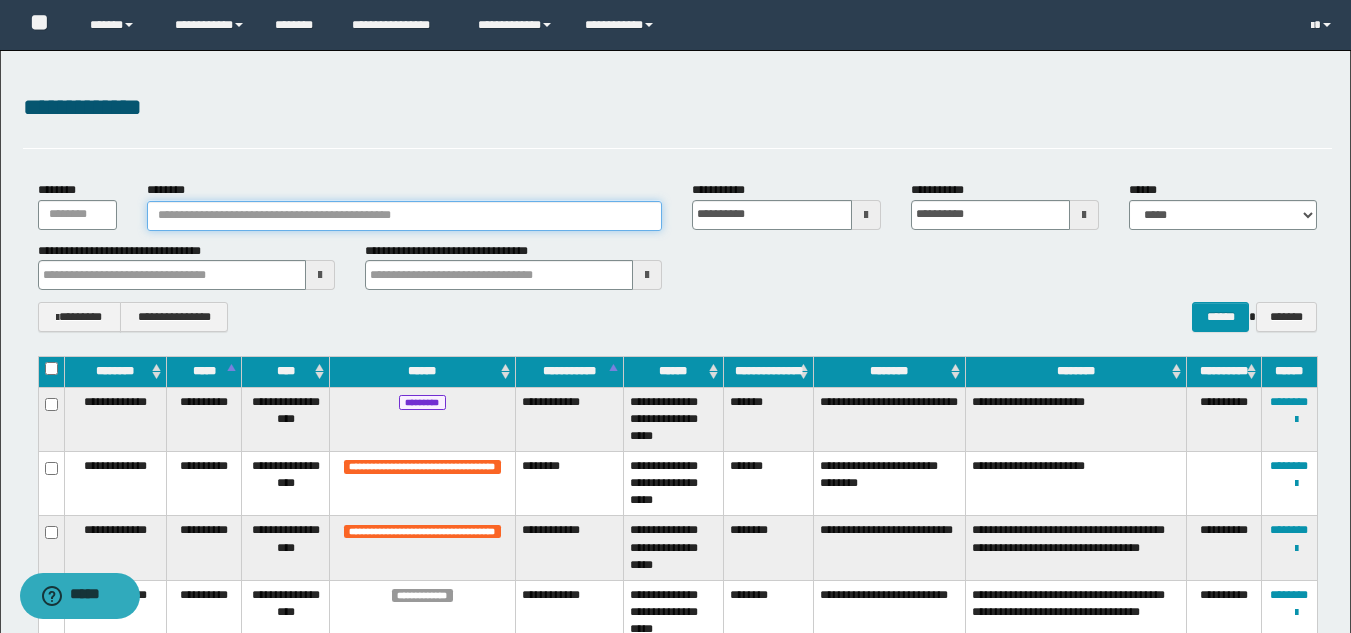 paste on "*******" 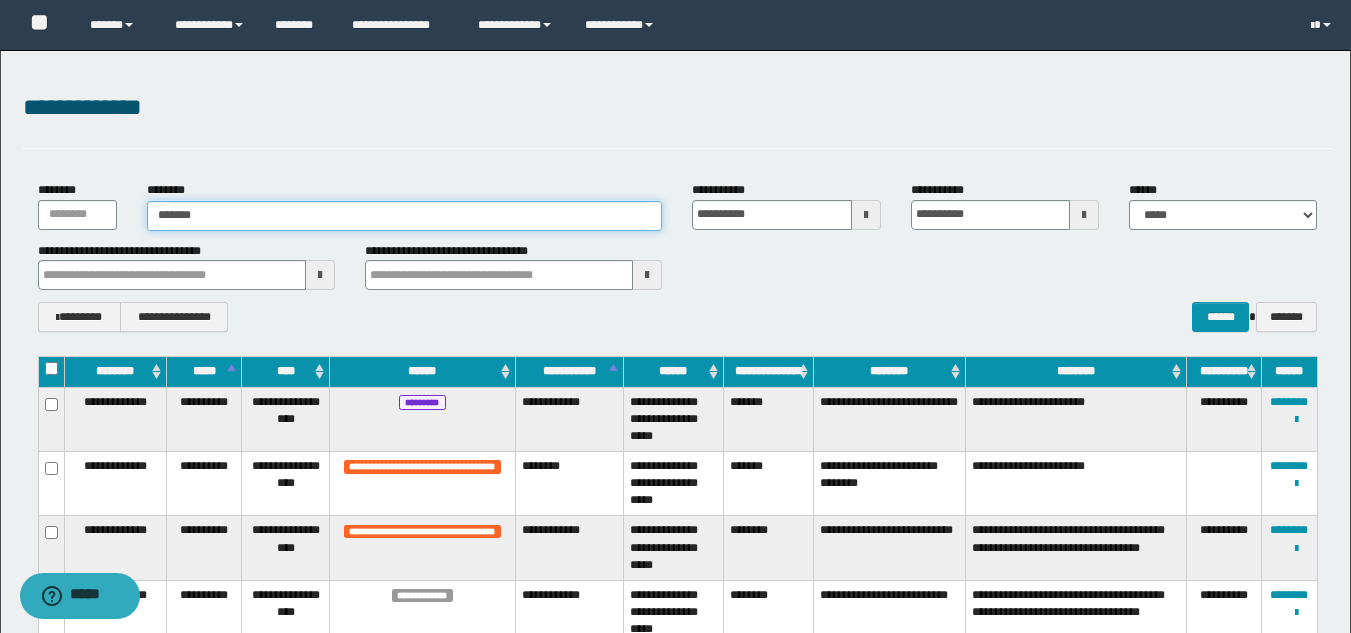 type on "*******" 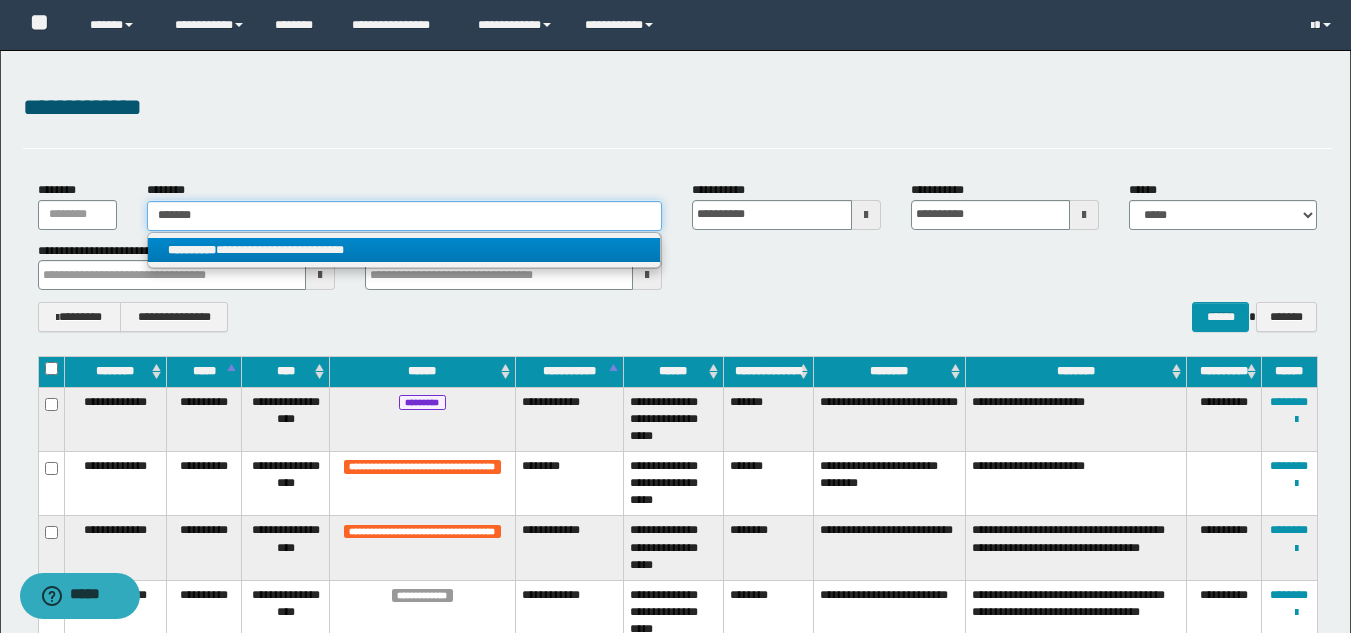 type on "*******" 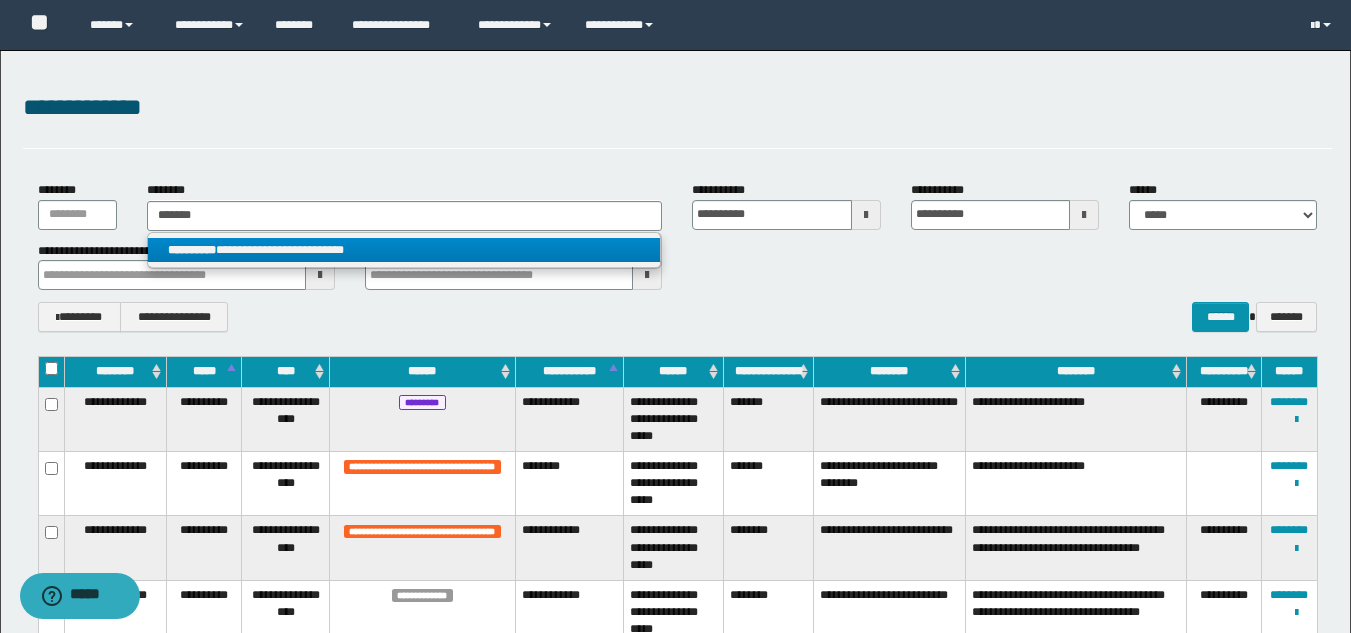 click on "**********" at bounding box center (404, 250) 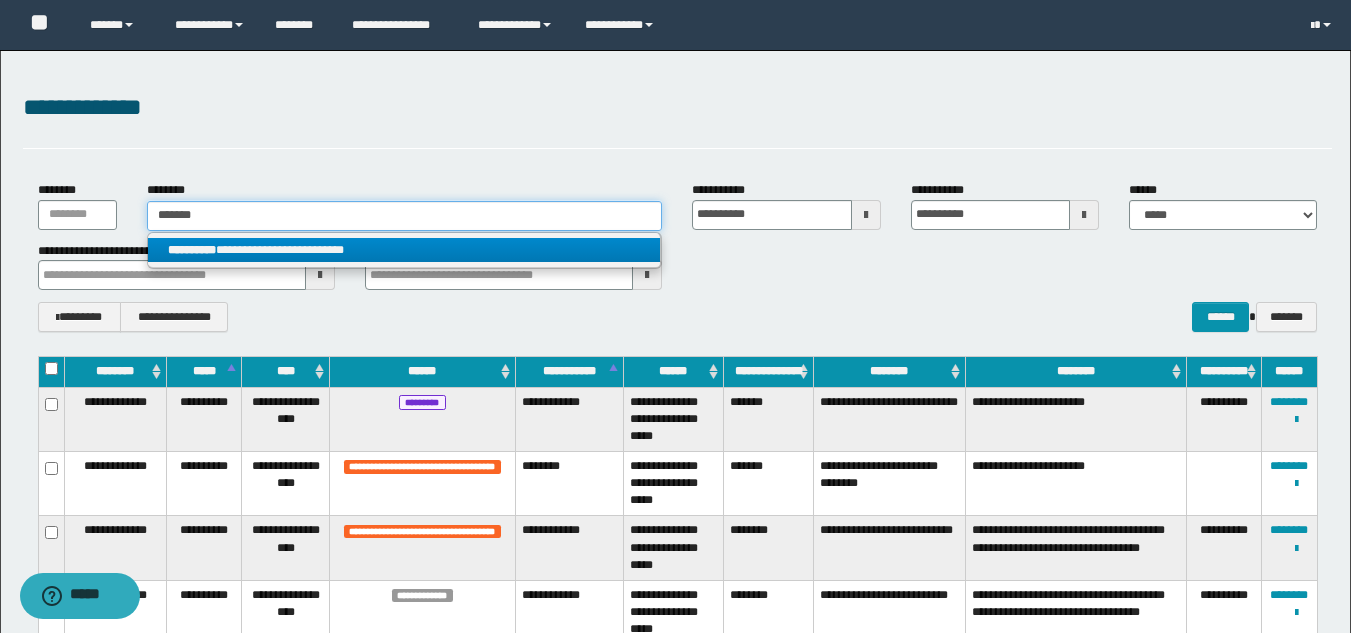 type 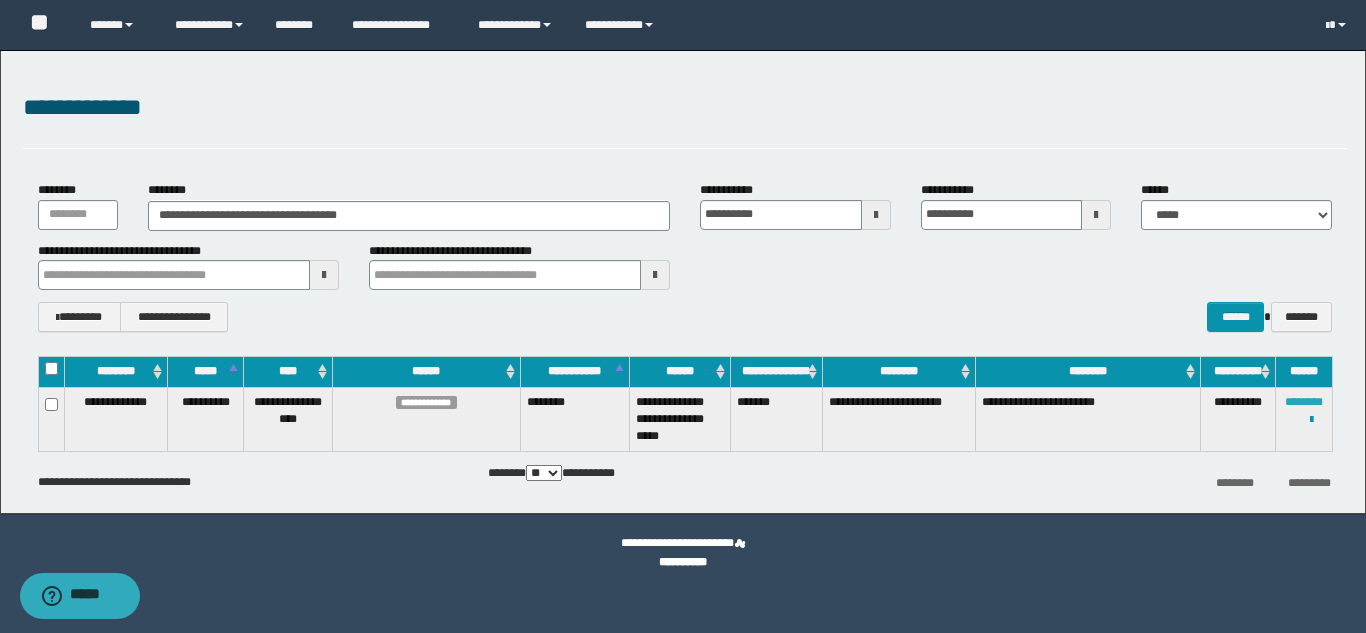 click on "********" at bounding box center [1304, 402] 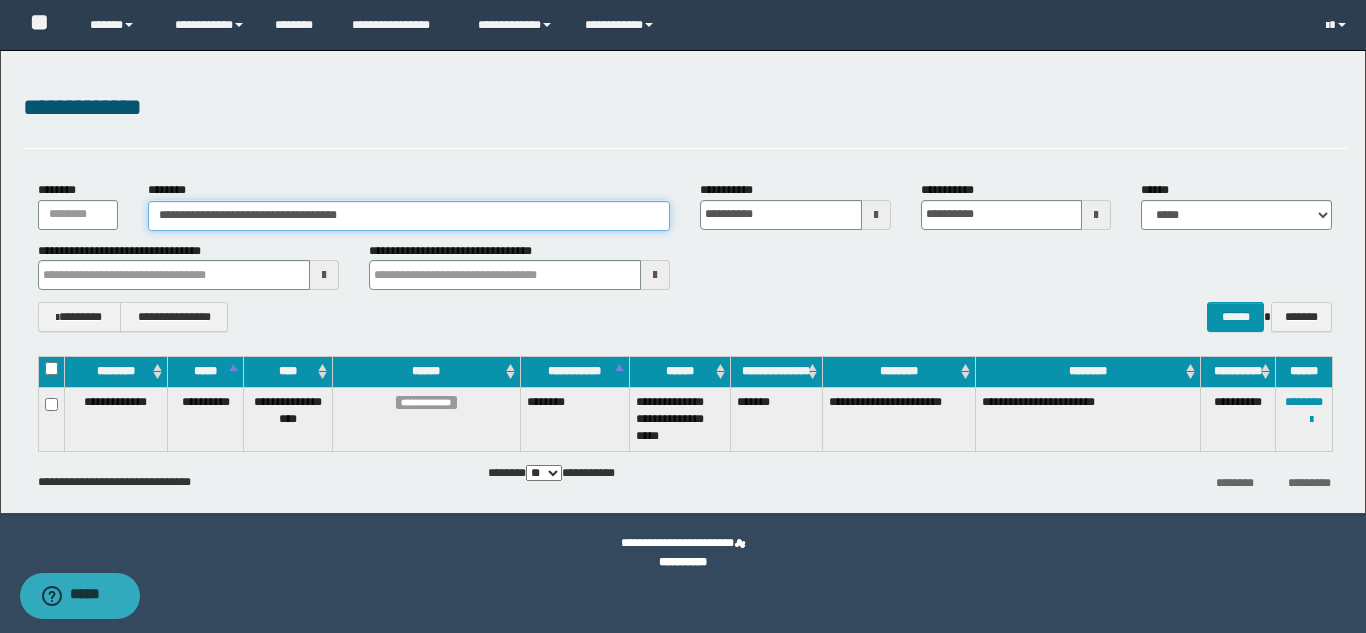 drag, startPoint x: 421, startPoint y: 221, endPoint x: 140, endPoint y: 208, distance: 281.30054 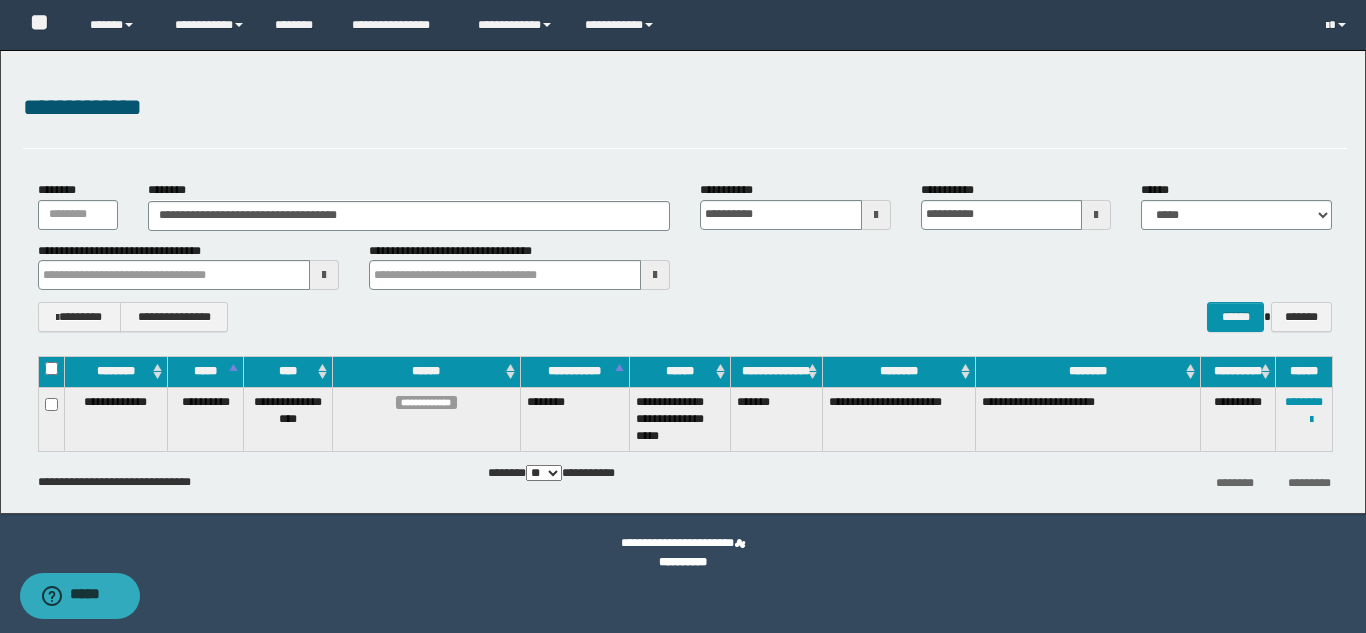 click on "**********" at bounding box center (409, 205) 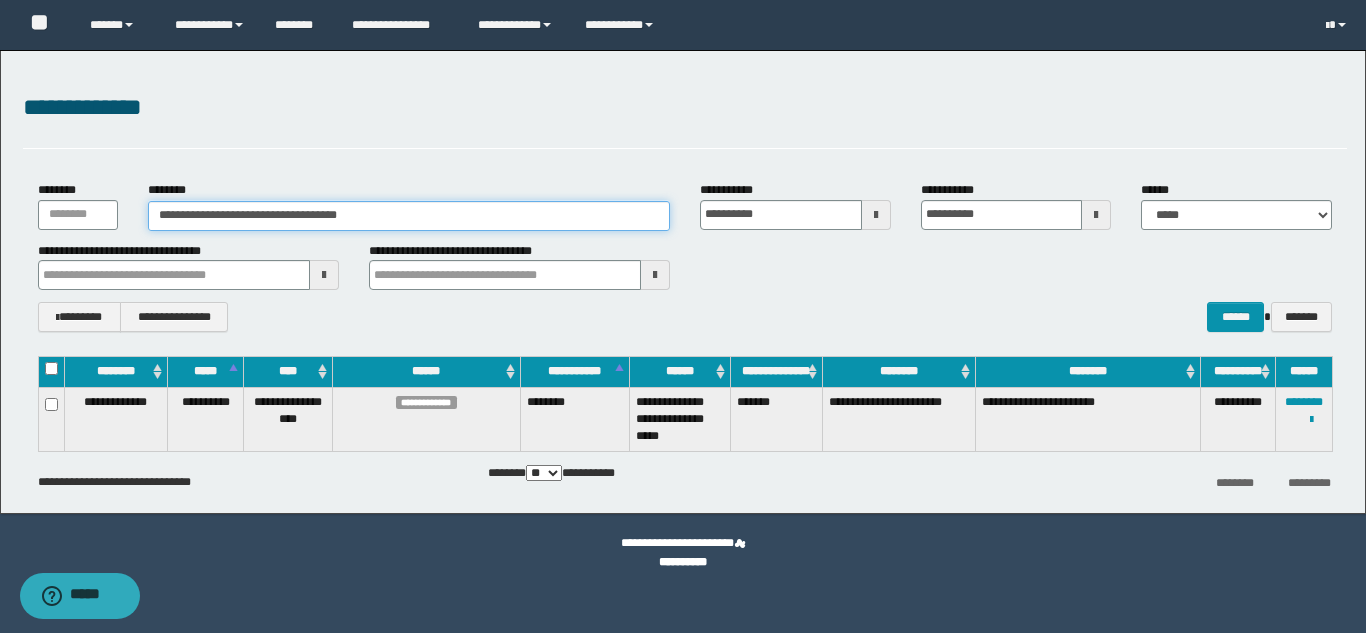 drag, startPoint x: 408, startPoint y: 217, endPoint x: 161, endPoint y: 215, distance: 247.0081 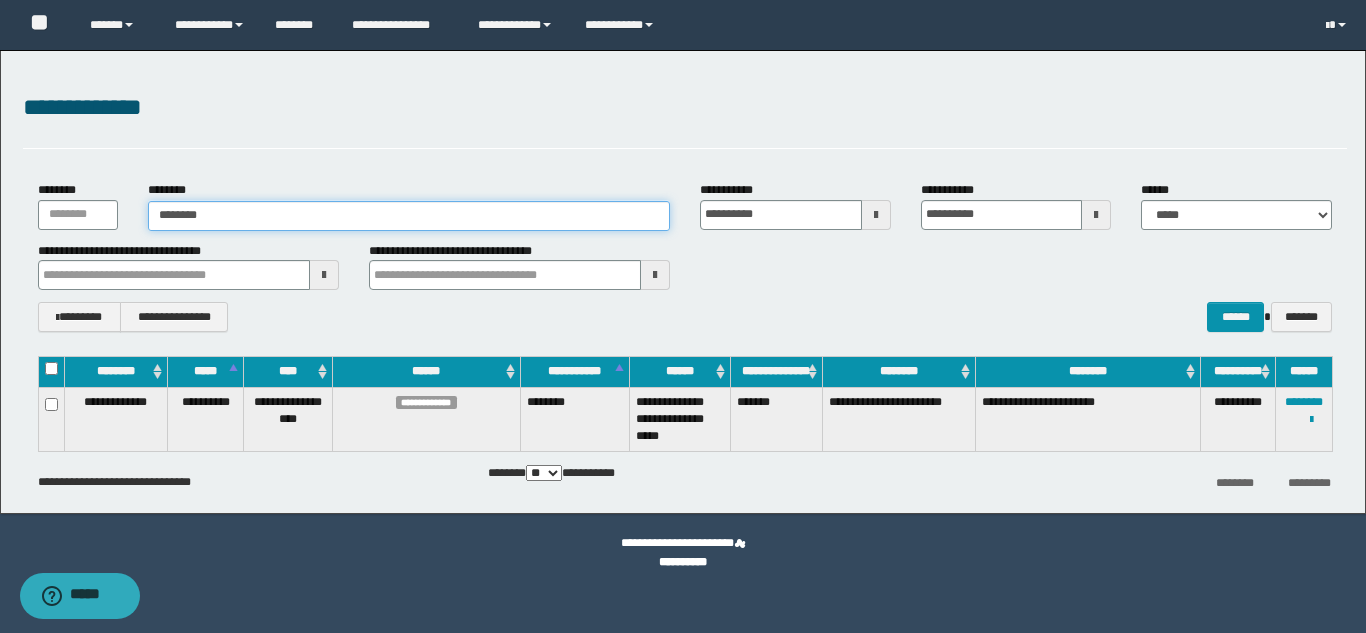 type on "********" 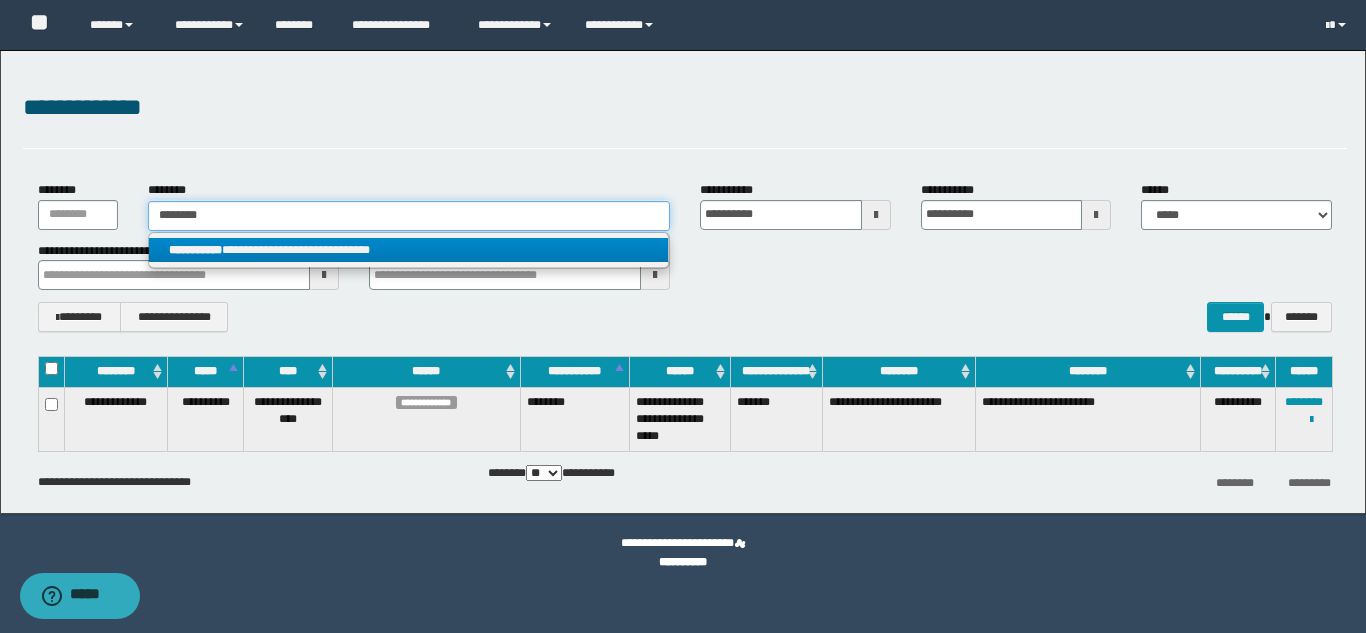 type on "********" 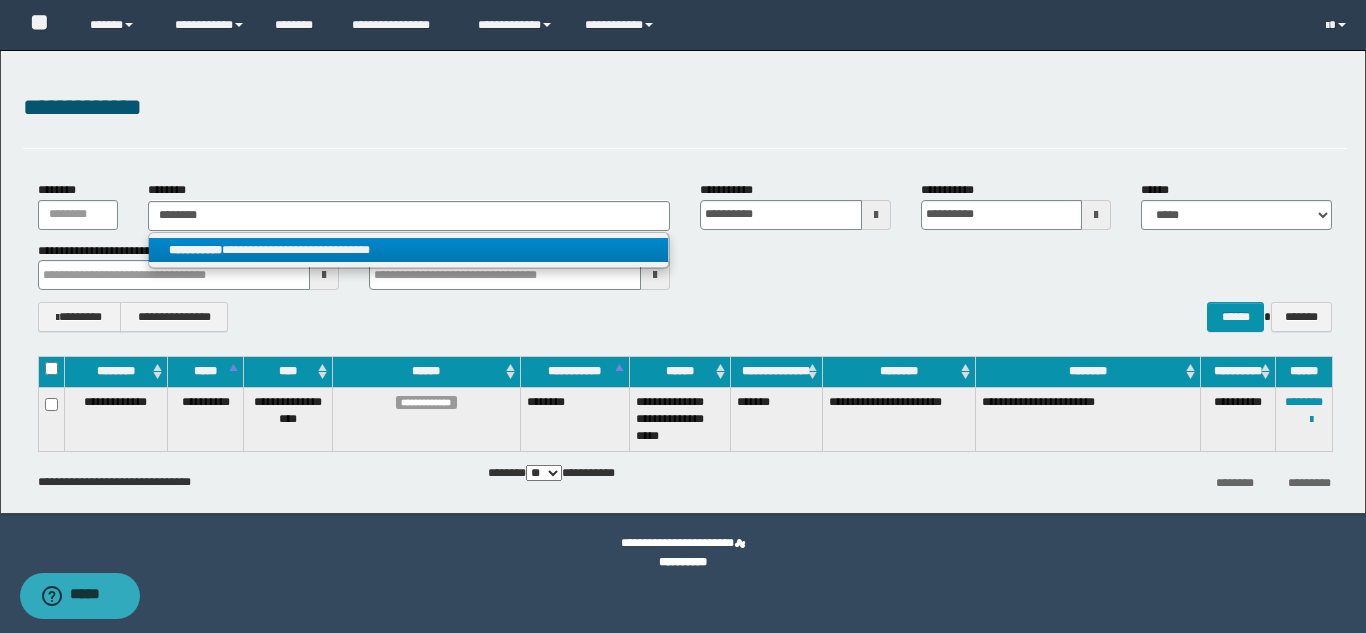 click on "**********" at bounding box center (408, 250) 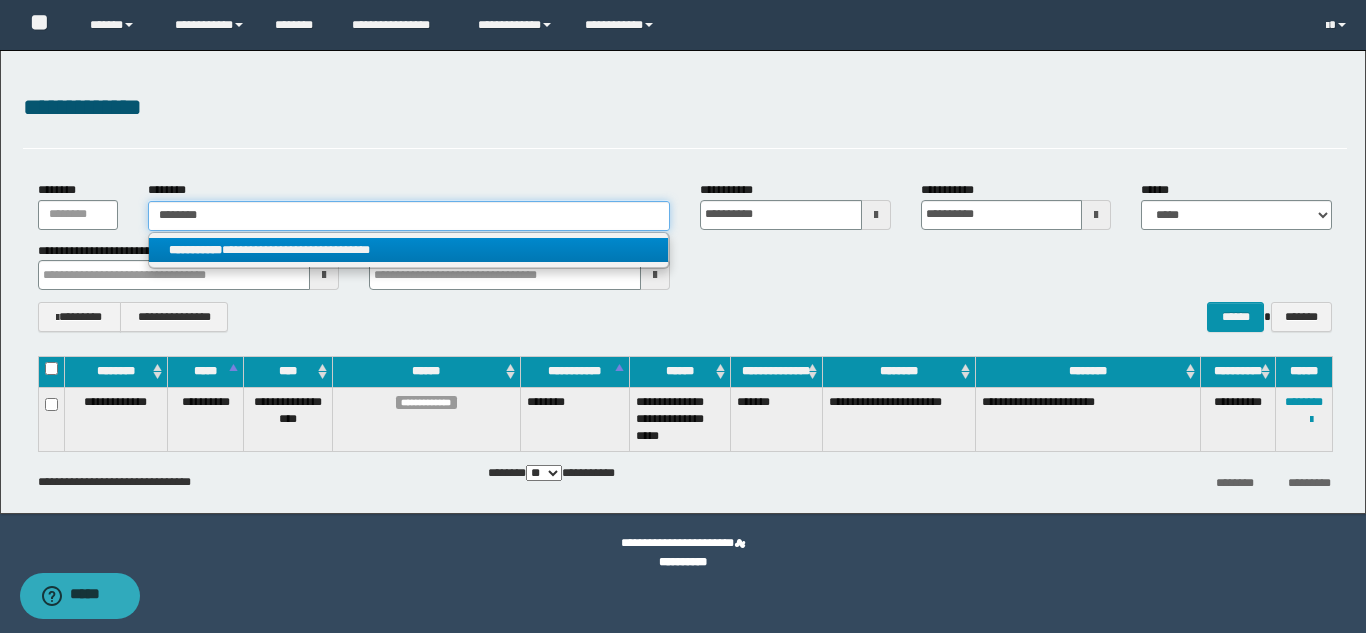 type 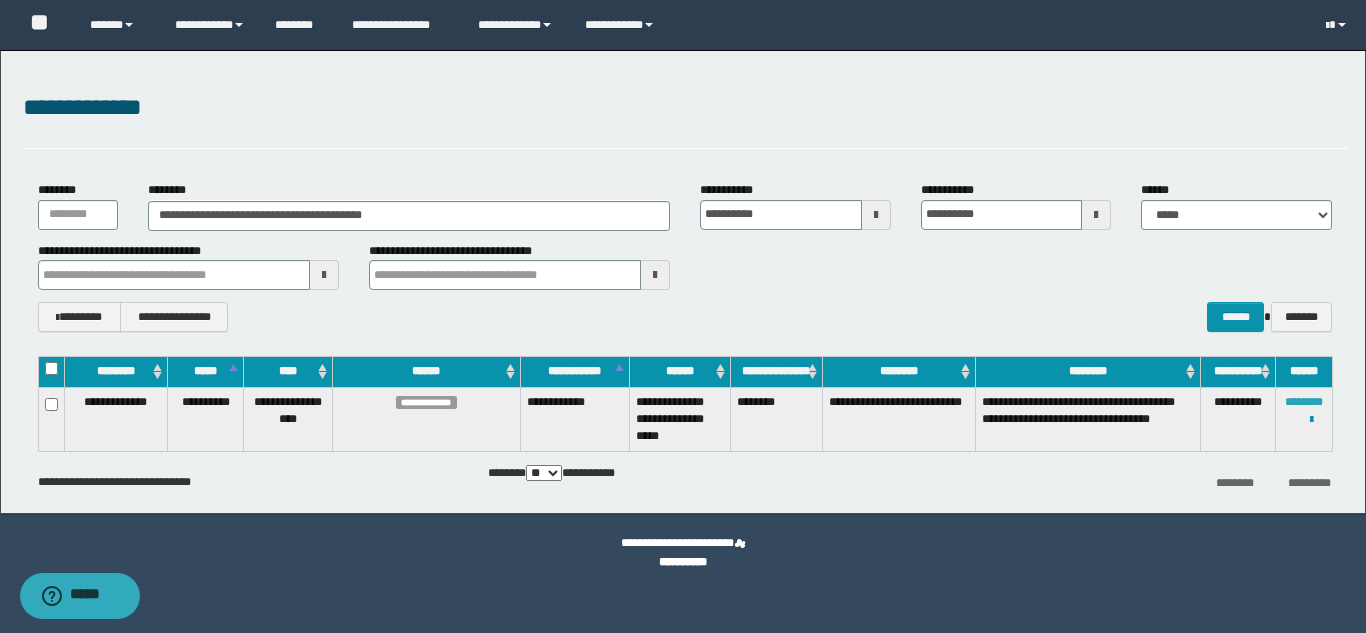 click on "********" at bounding box center (1304, 402) 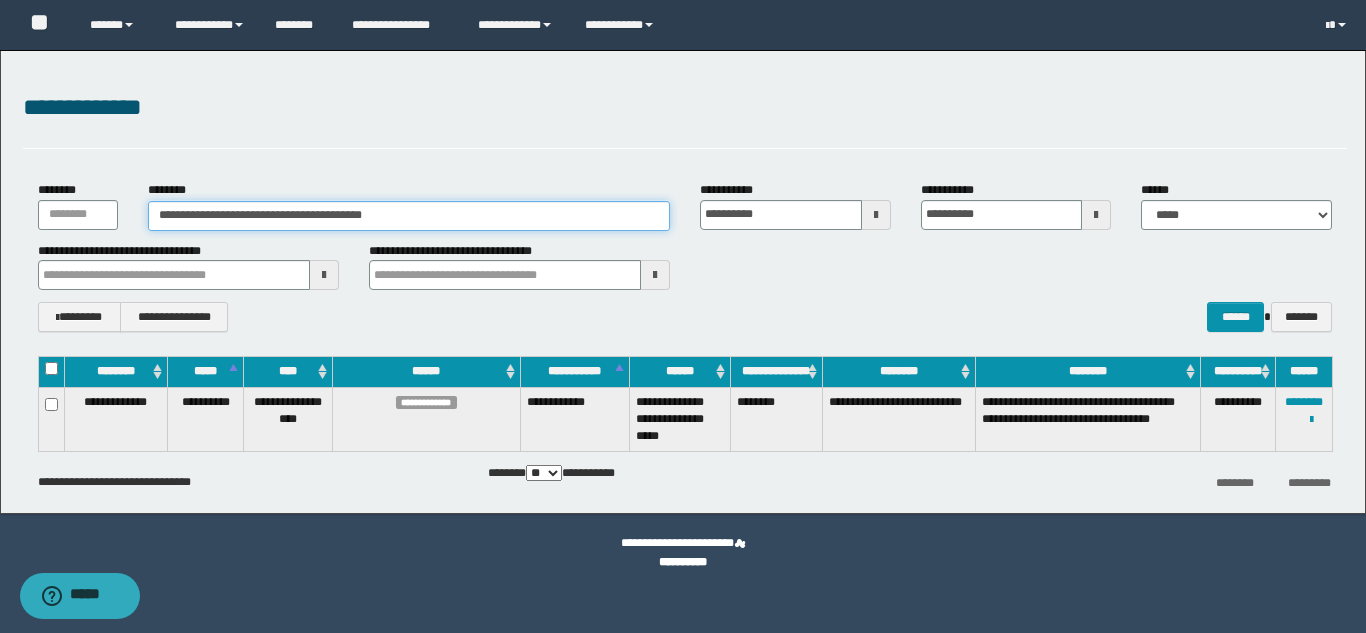 drag, startPoint x: 443, startPoint y: 215, endPoint x: 152, endPoint y: 221, distance: 291.06186 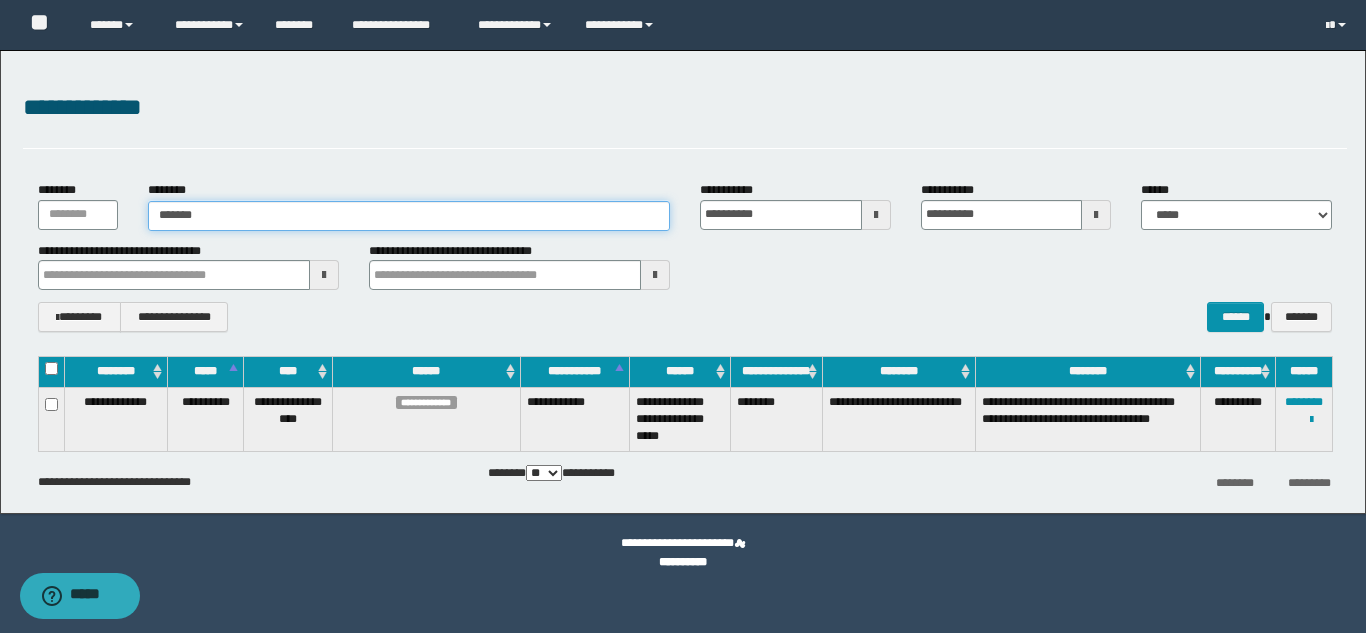 type on "*******" 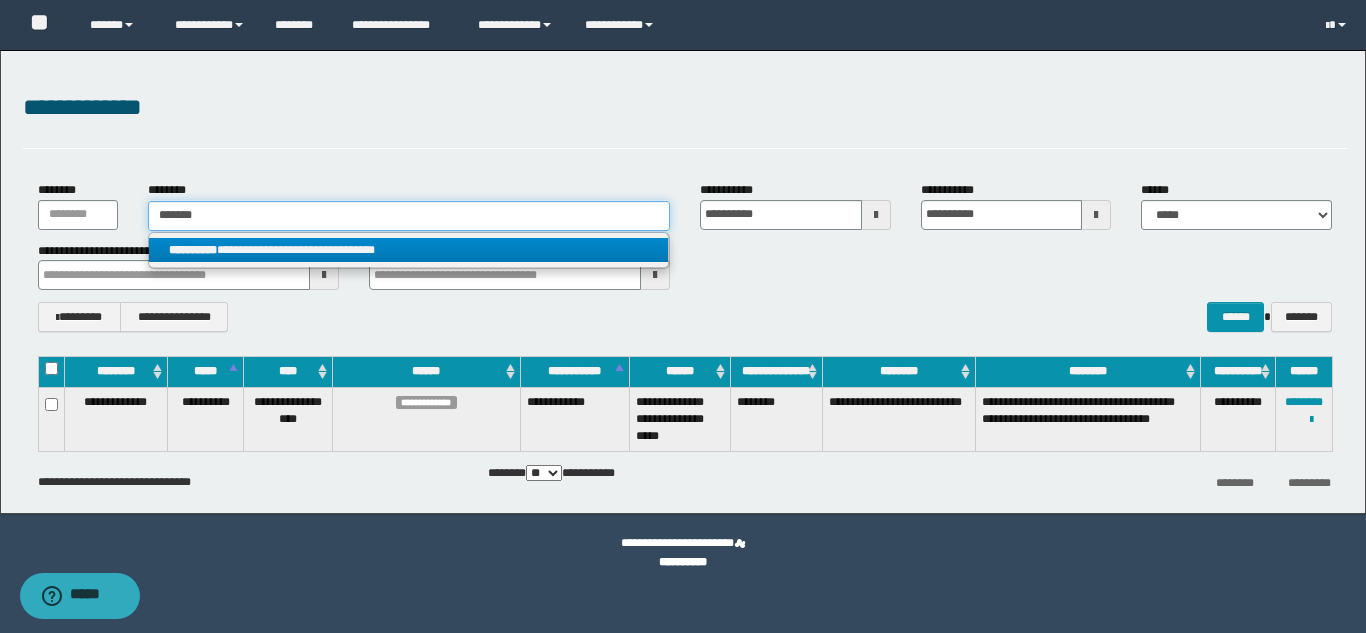 type on "*******" 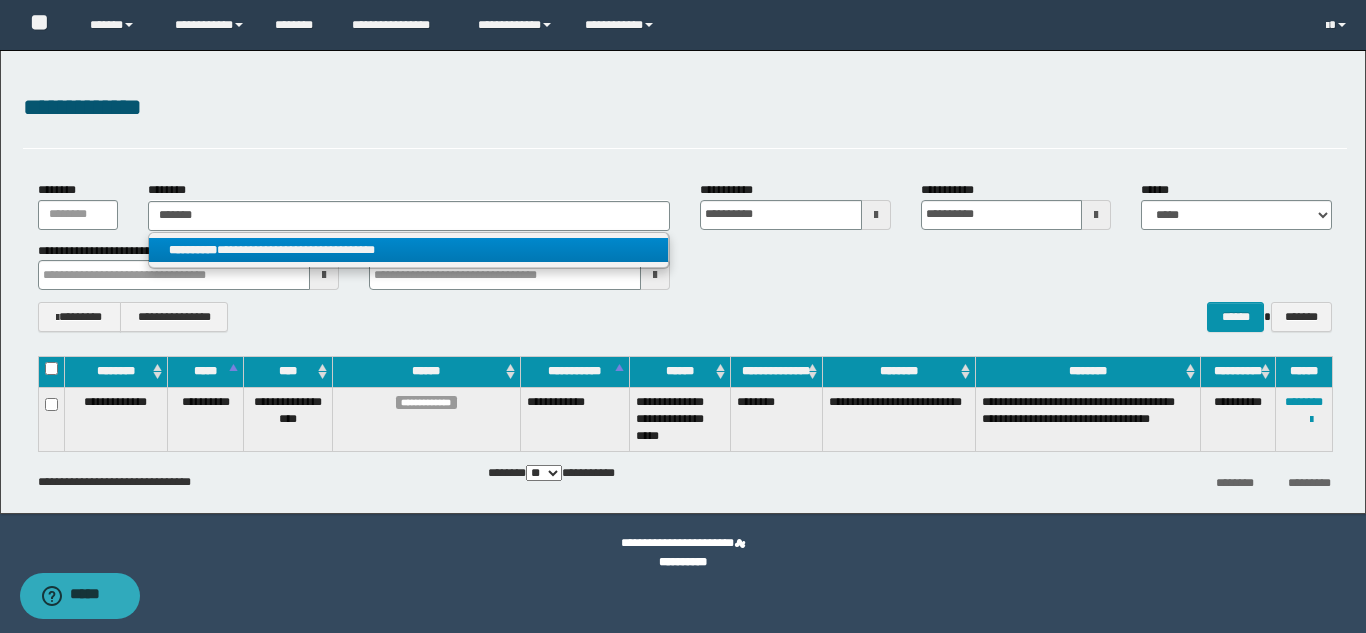 click on "**********" at bounding box center (408, 250) 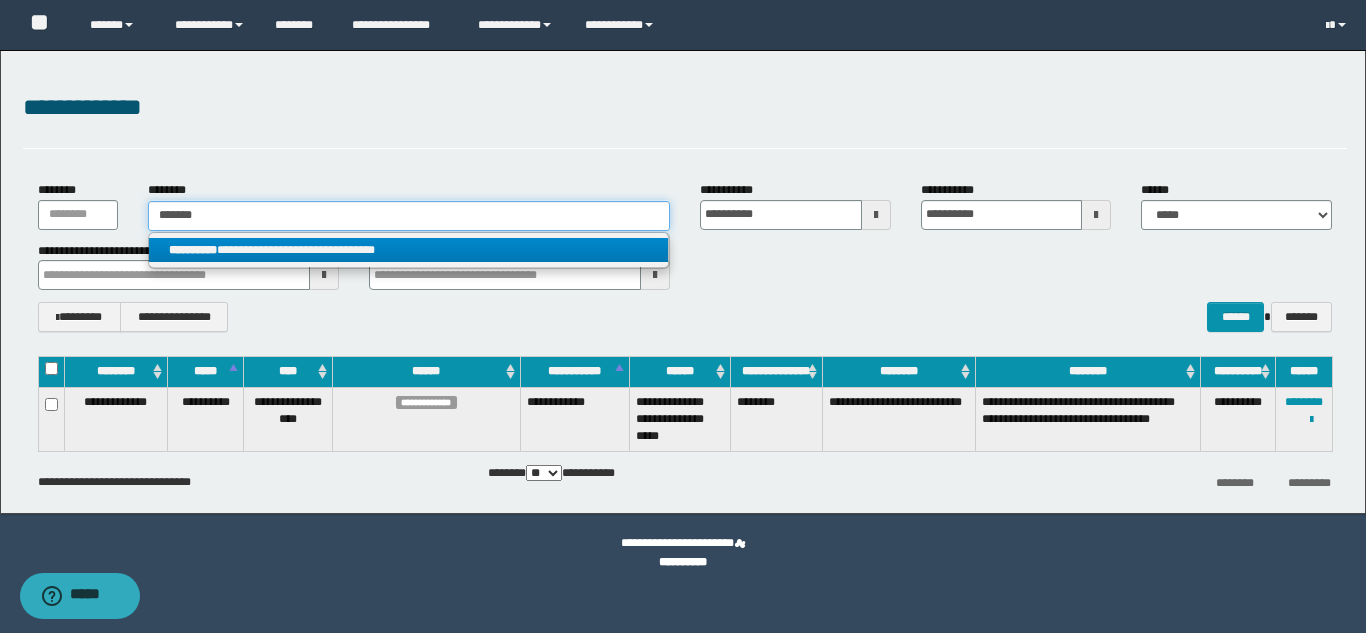 type 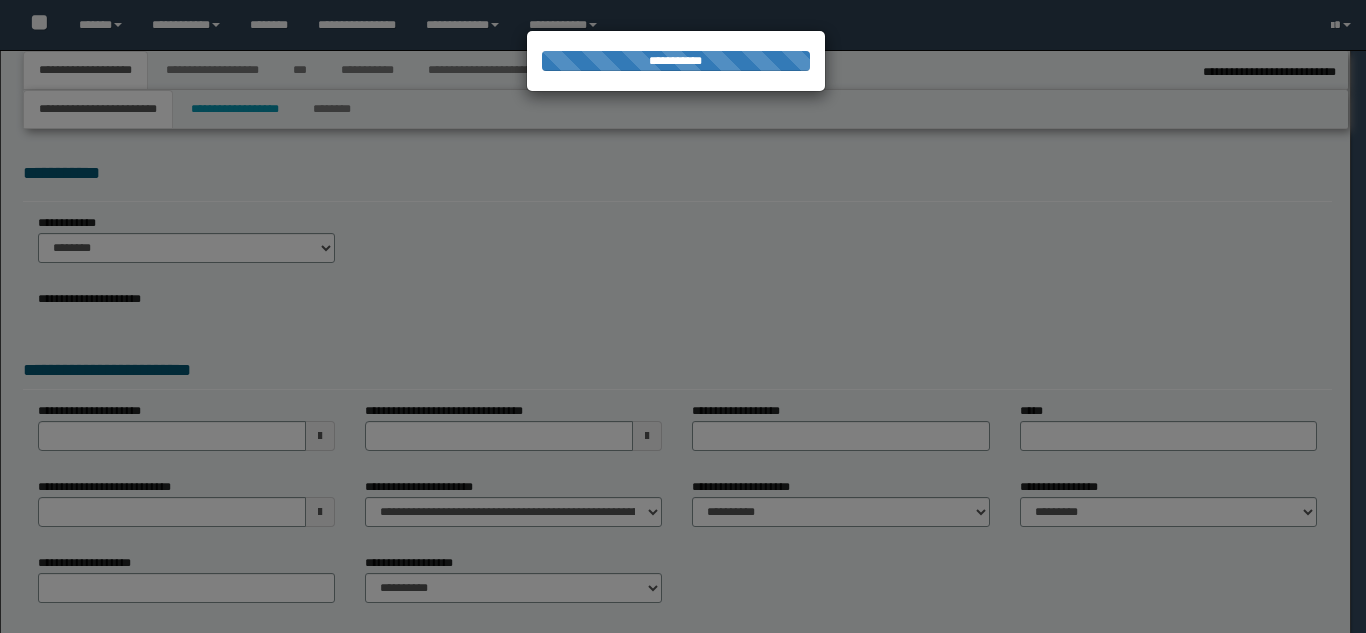 select on "*" 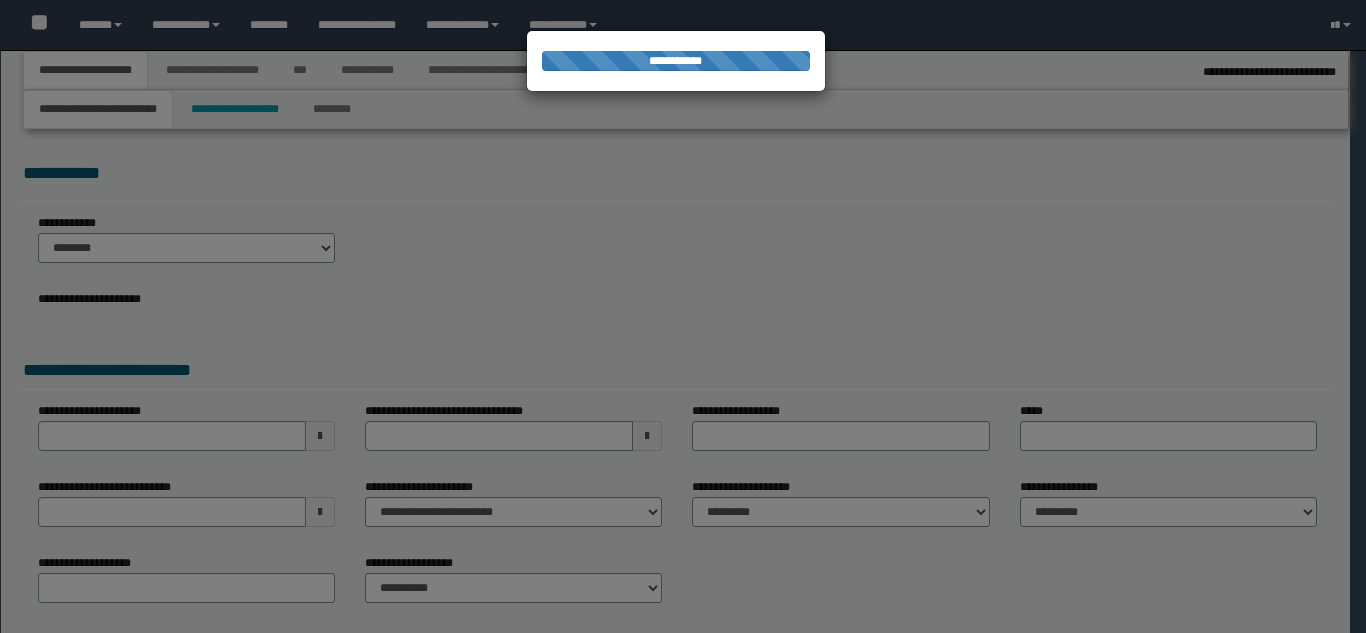 type on "********" 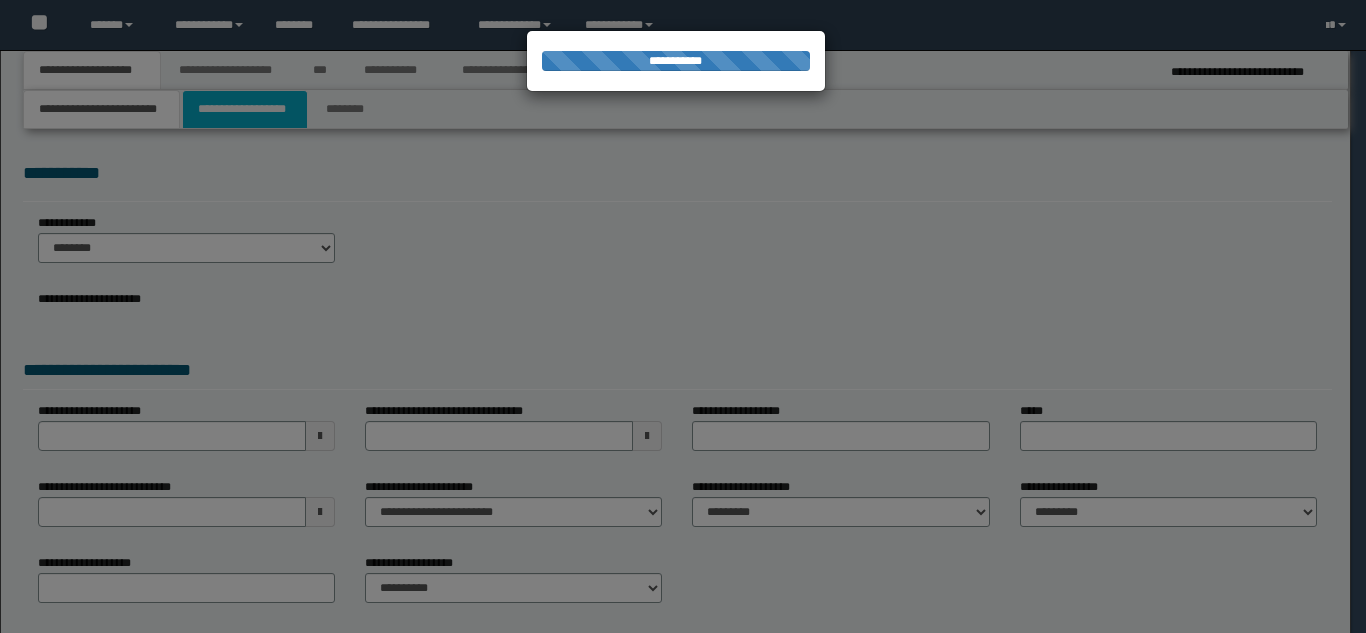 scroll, scrollTop: 0, scrollLeft: 0, axis: both 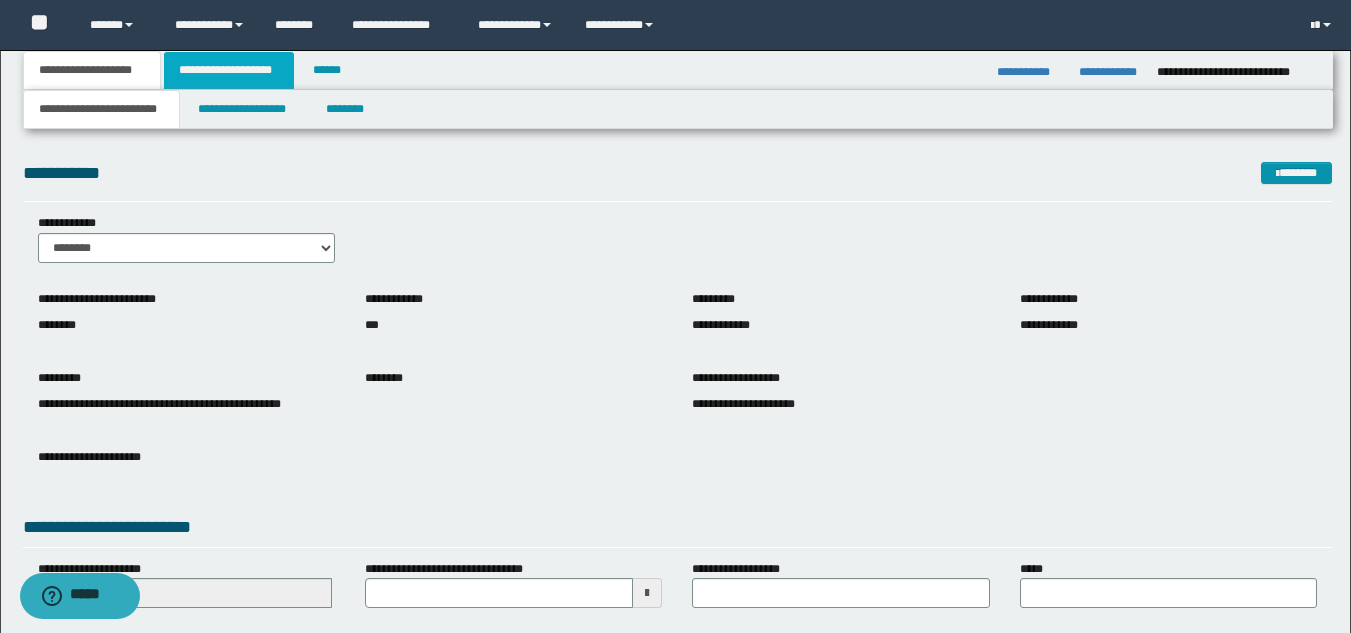 click on "**********" at bounding box center (229, 70) 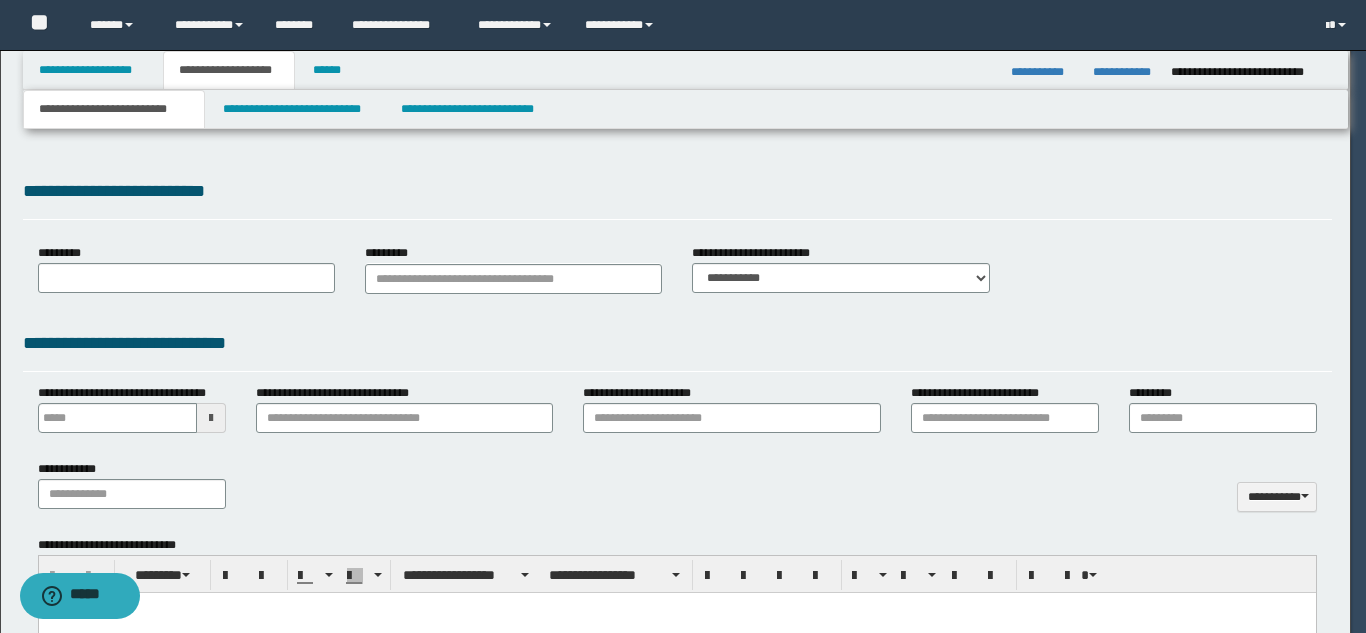 type 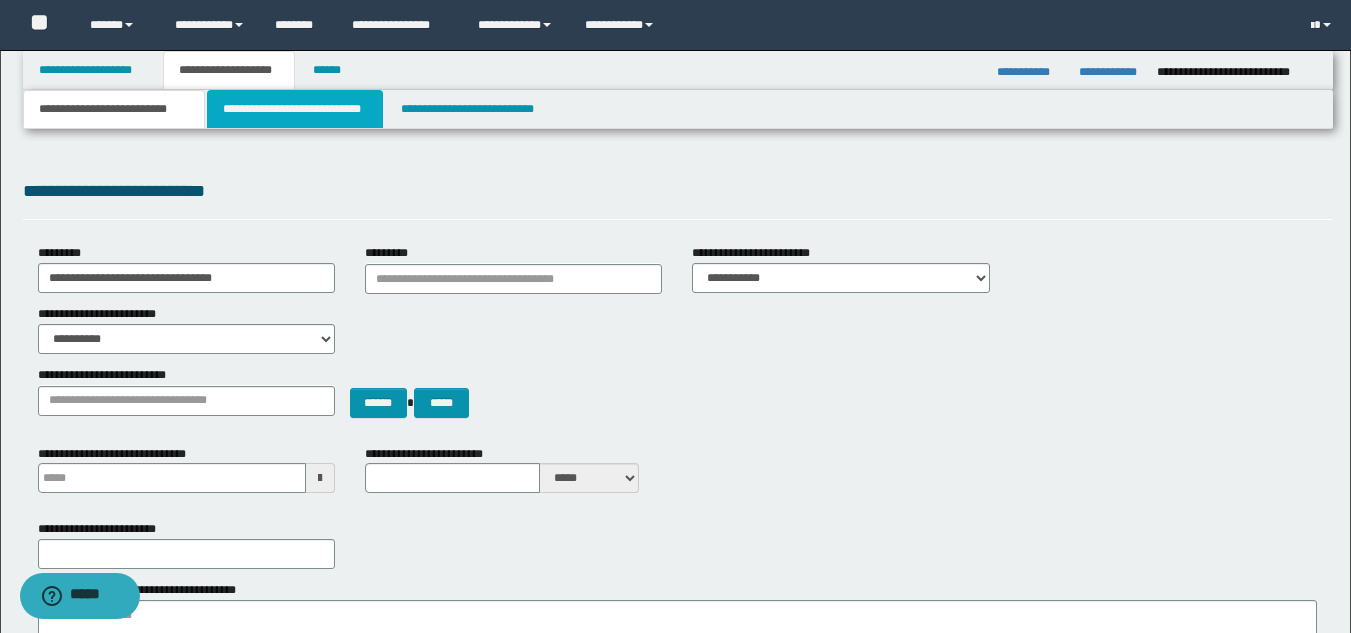 click on "**********" at bounding box center (295, 109) 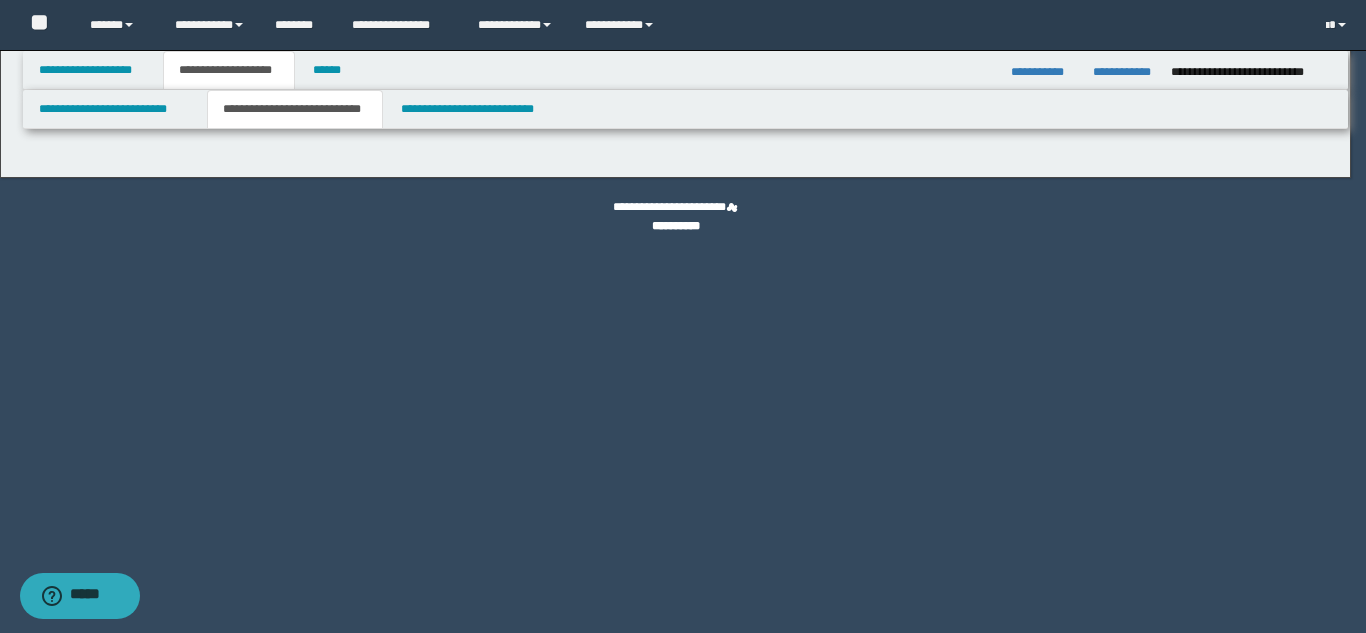 select on "*" 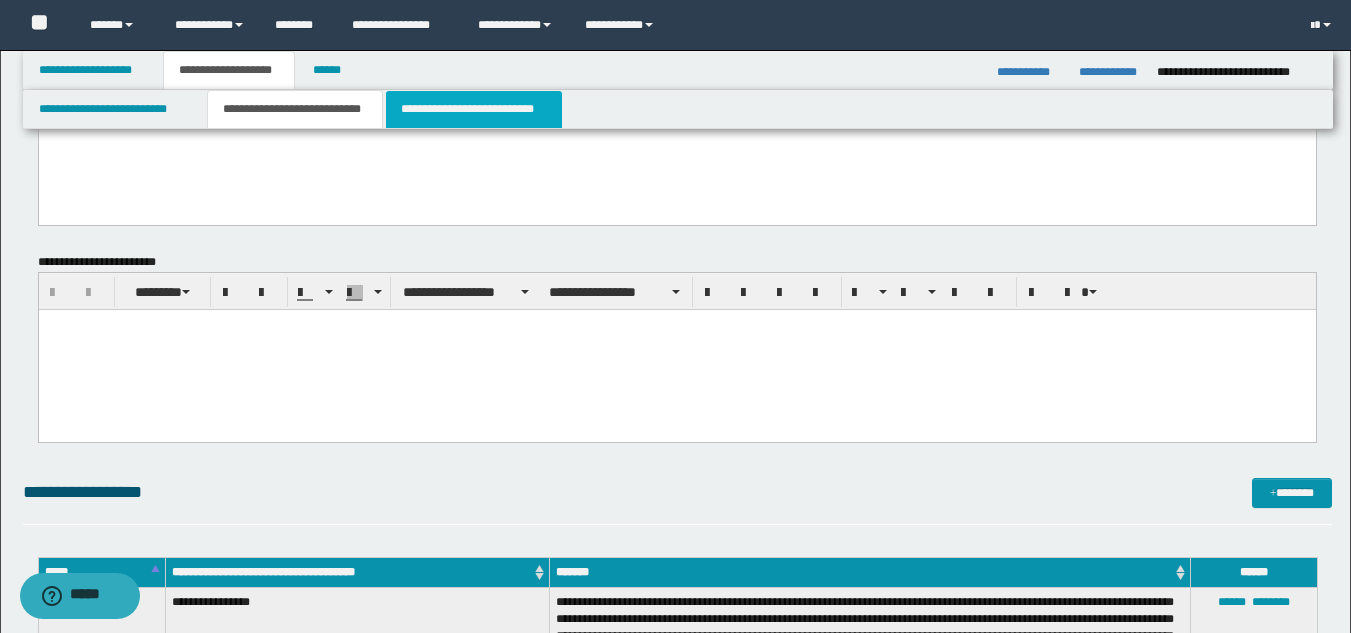 scroll, scrollTop: 1100, scrollLeft: 0, axis: vertical 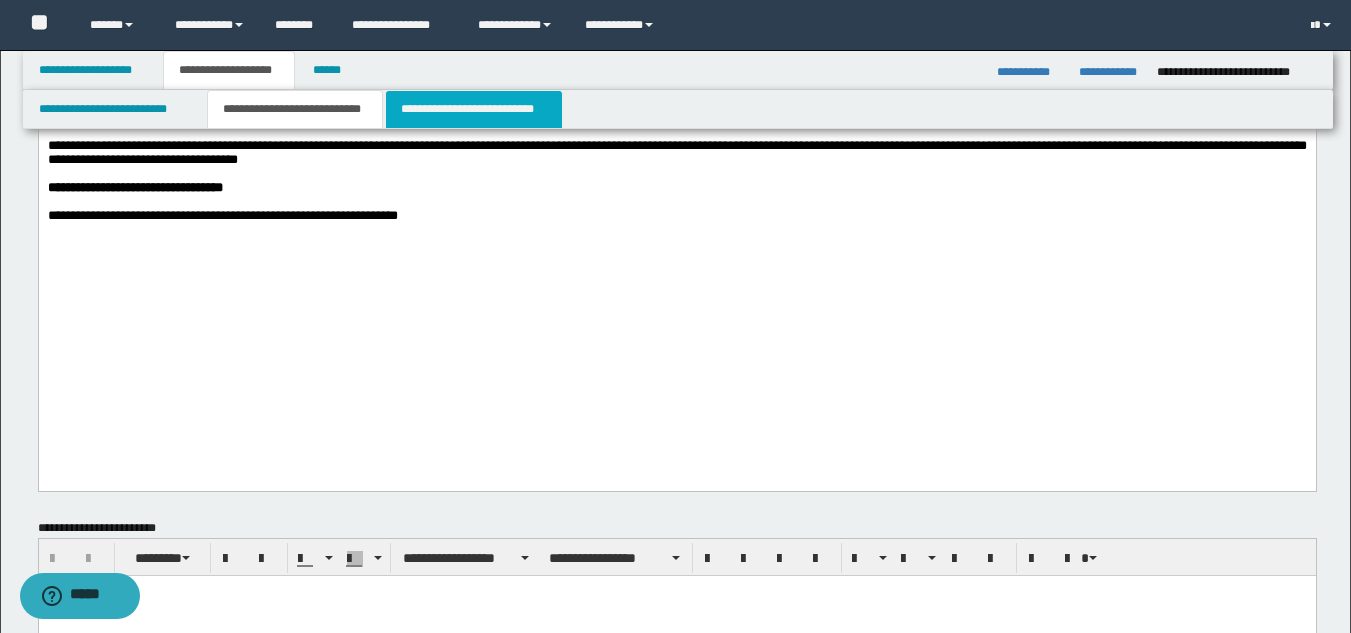 click on "**********" at bounding box center (474, 109) 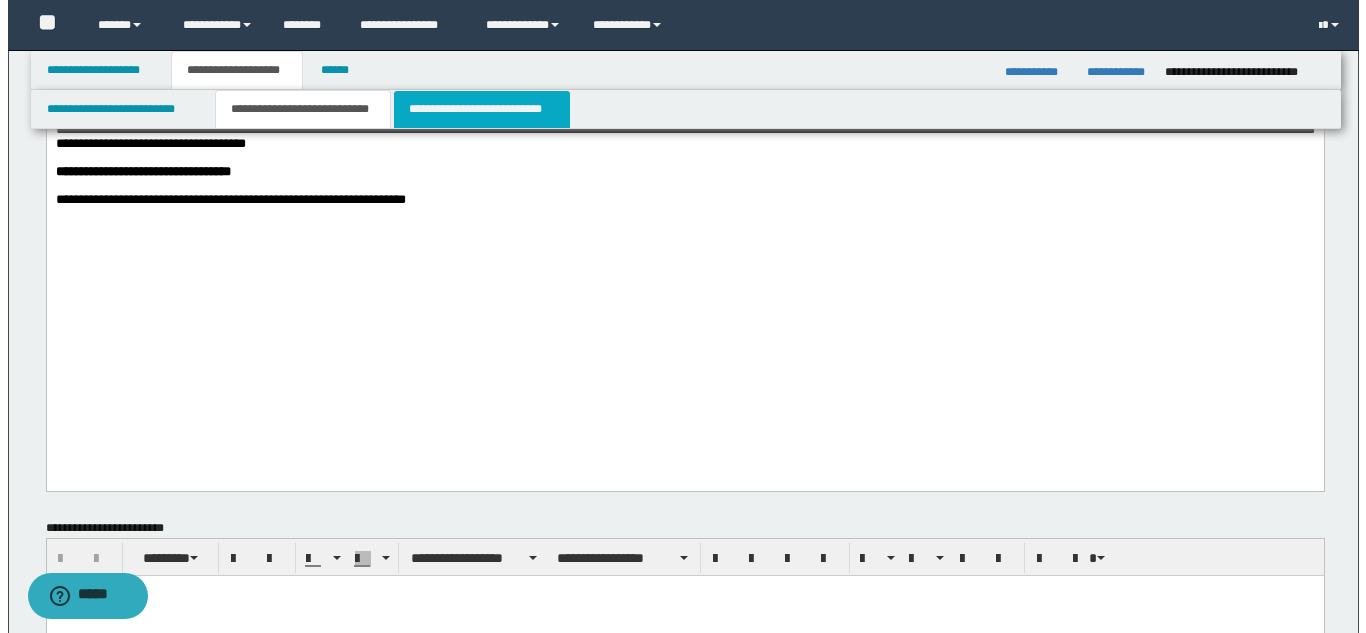 scroll, scrollTop: 0, scrollLeft: 0, axis: both 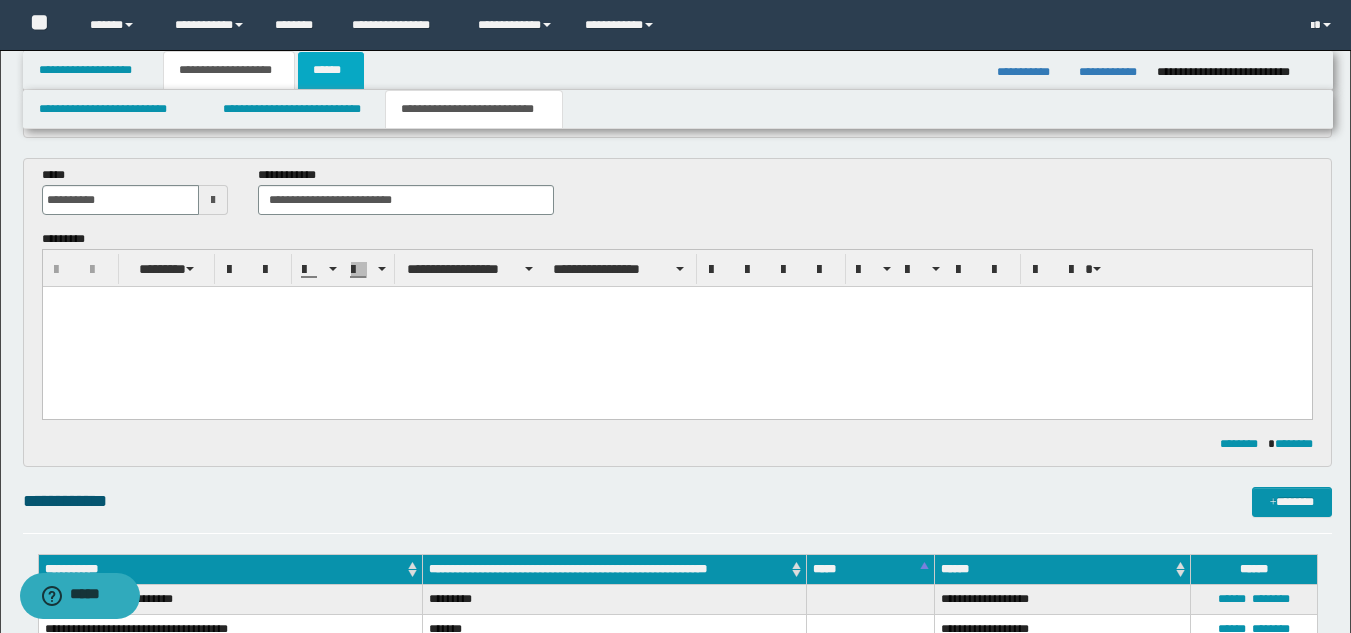 click on "******" at bounding box center [331, 70] 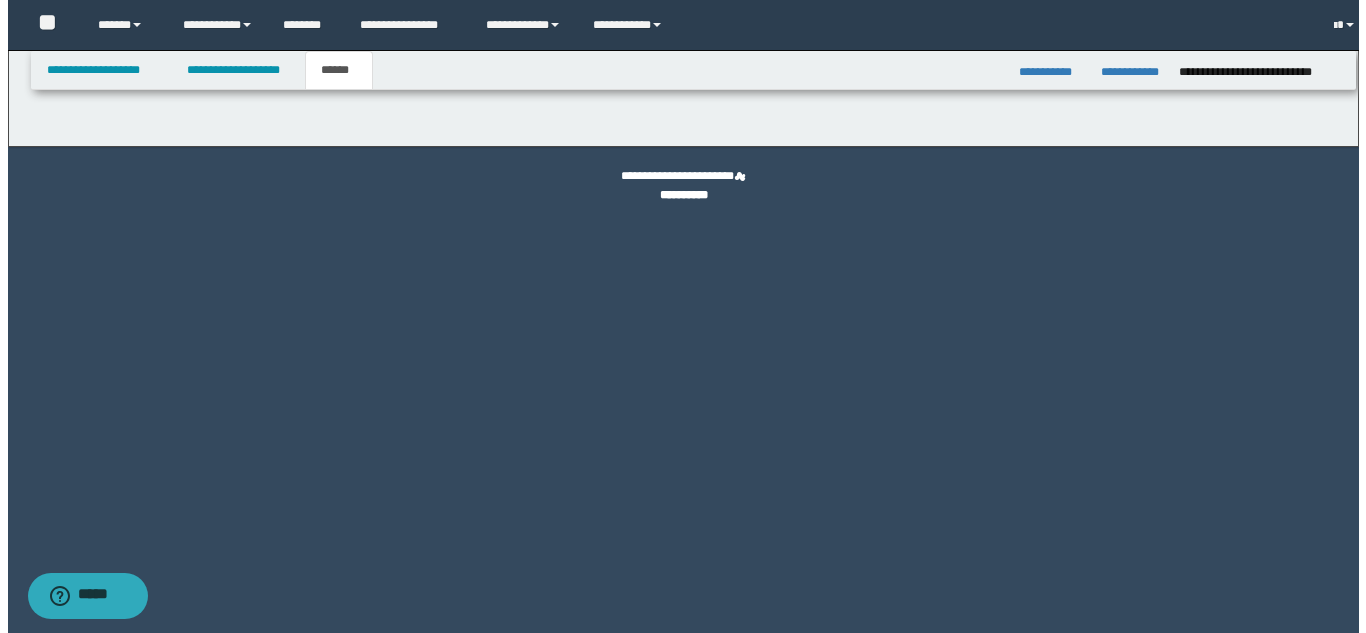 scroll, scrollTop: 0, scrollLeft: 0, axis: both 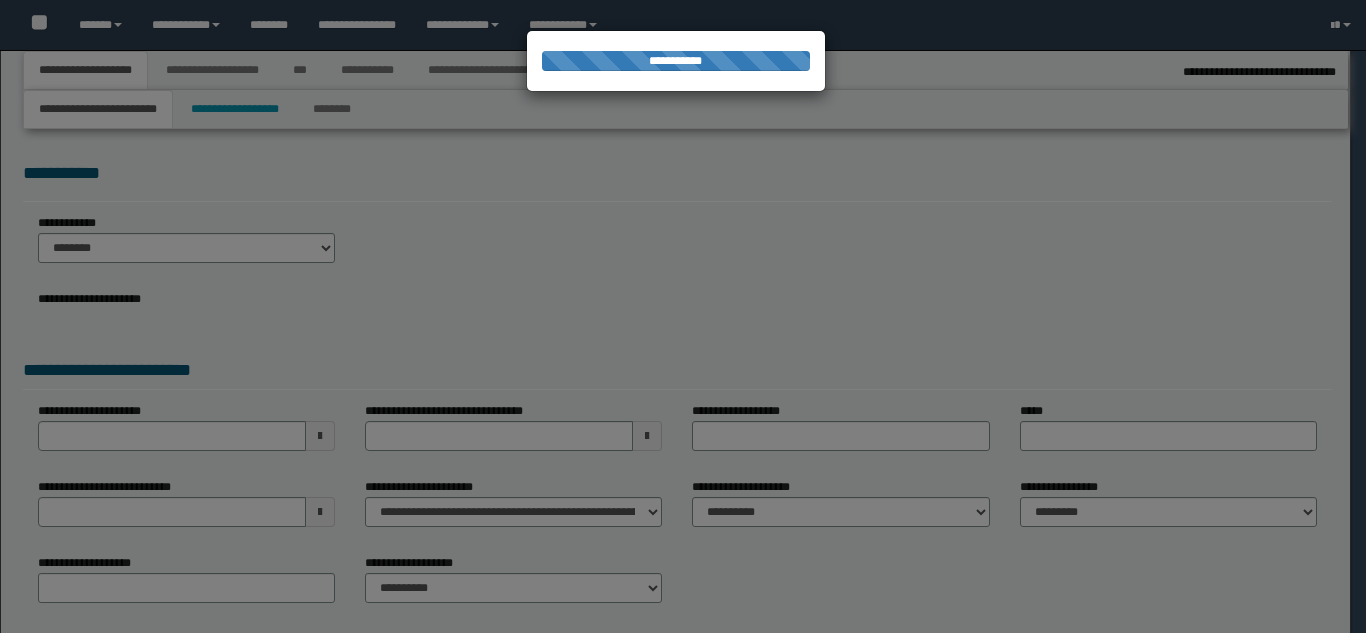 select on "*" 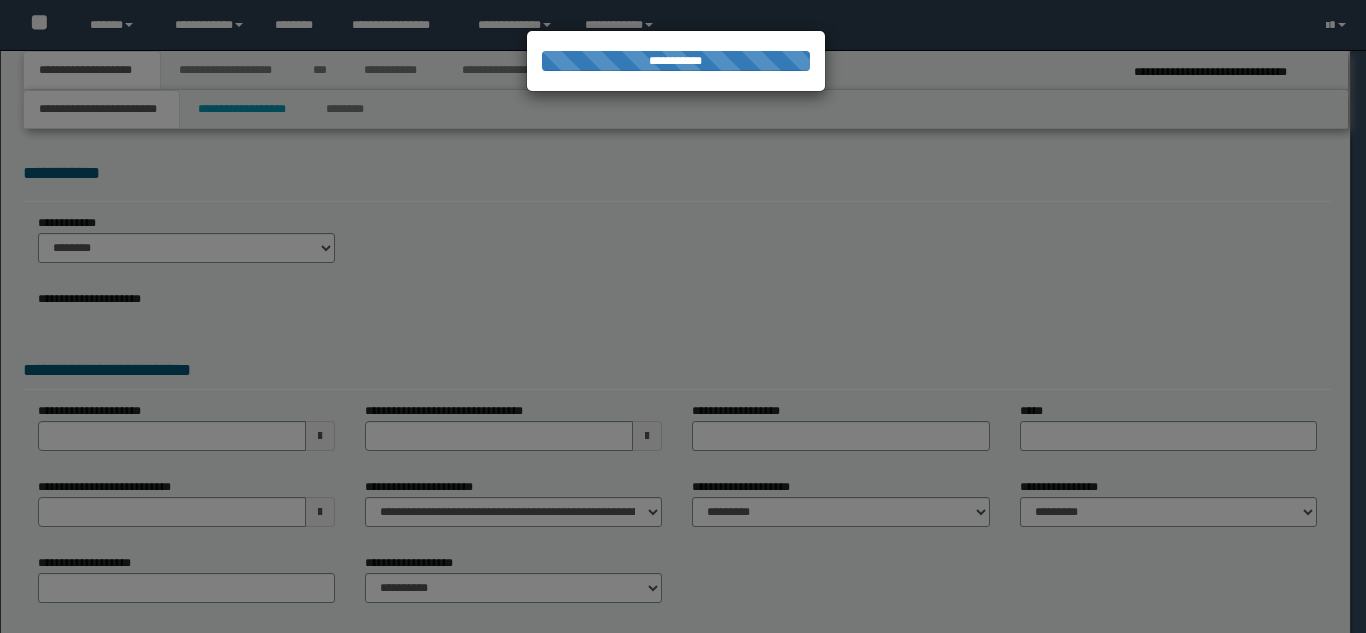 scroll, scrollTop: 0, scrollLeft: 0, axis: both 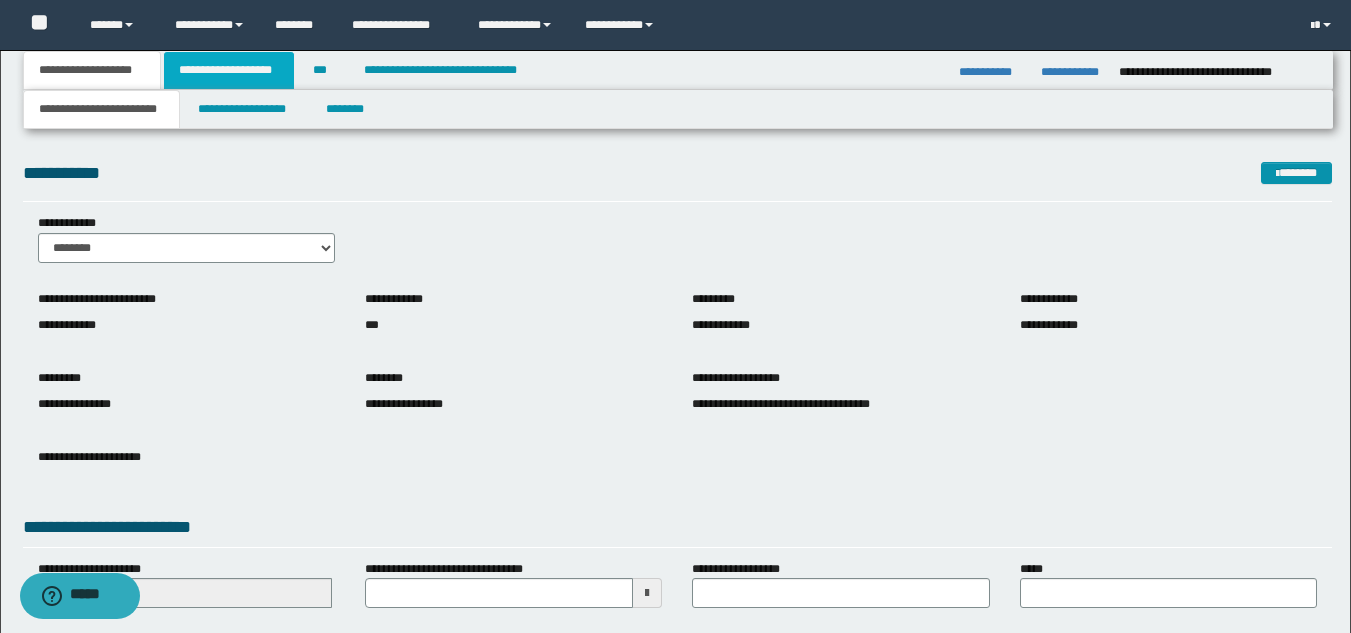 click on "**********" at bounding box center [229, 70] 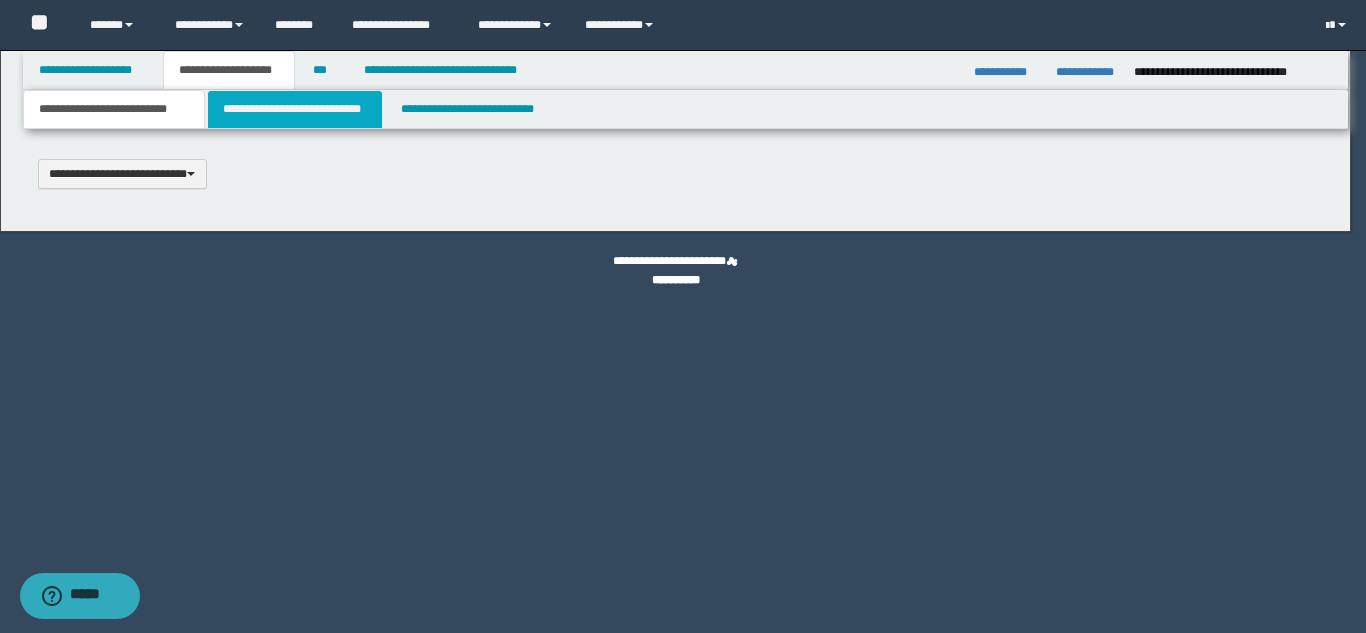 type 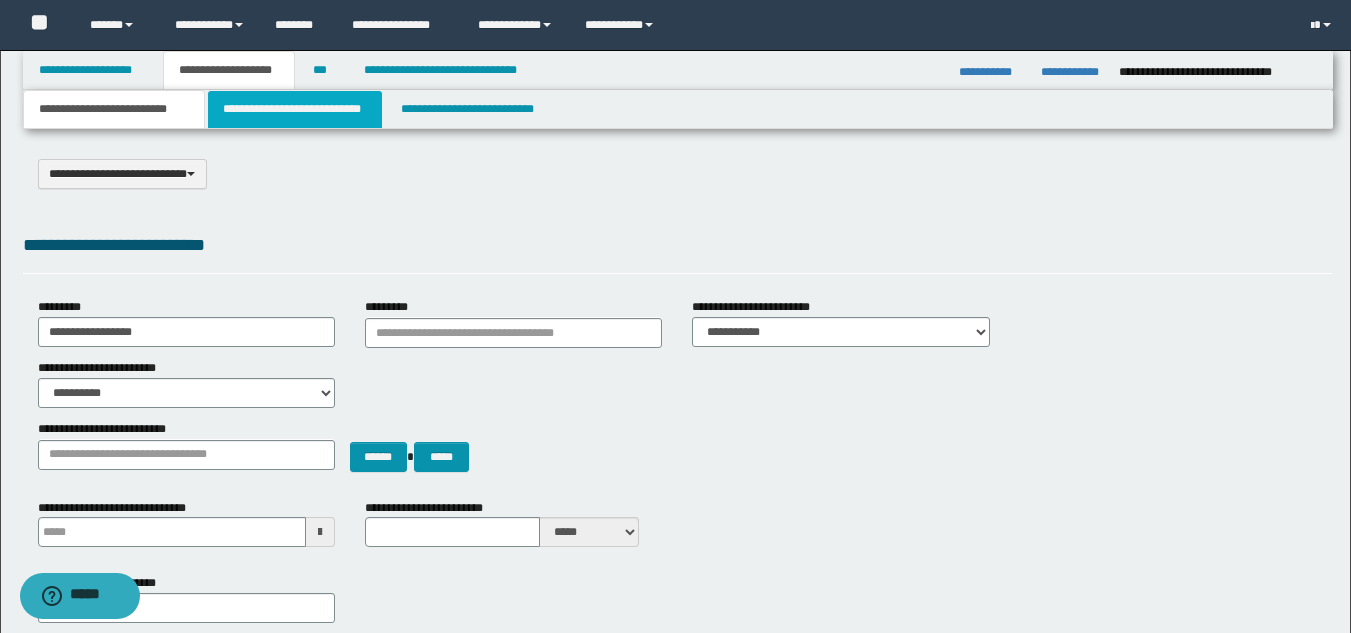 click on "**********" at bounding box center [295, 109] 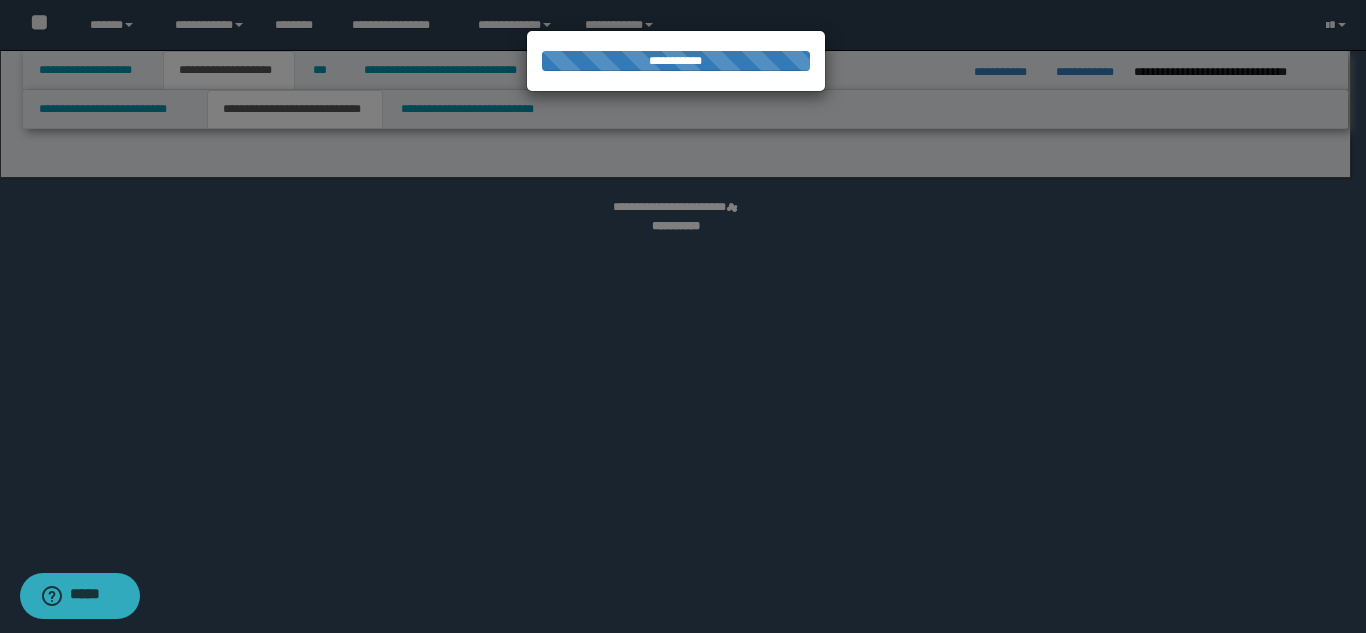 select on "*" 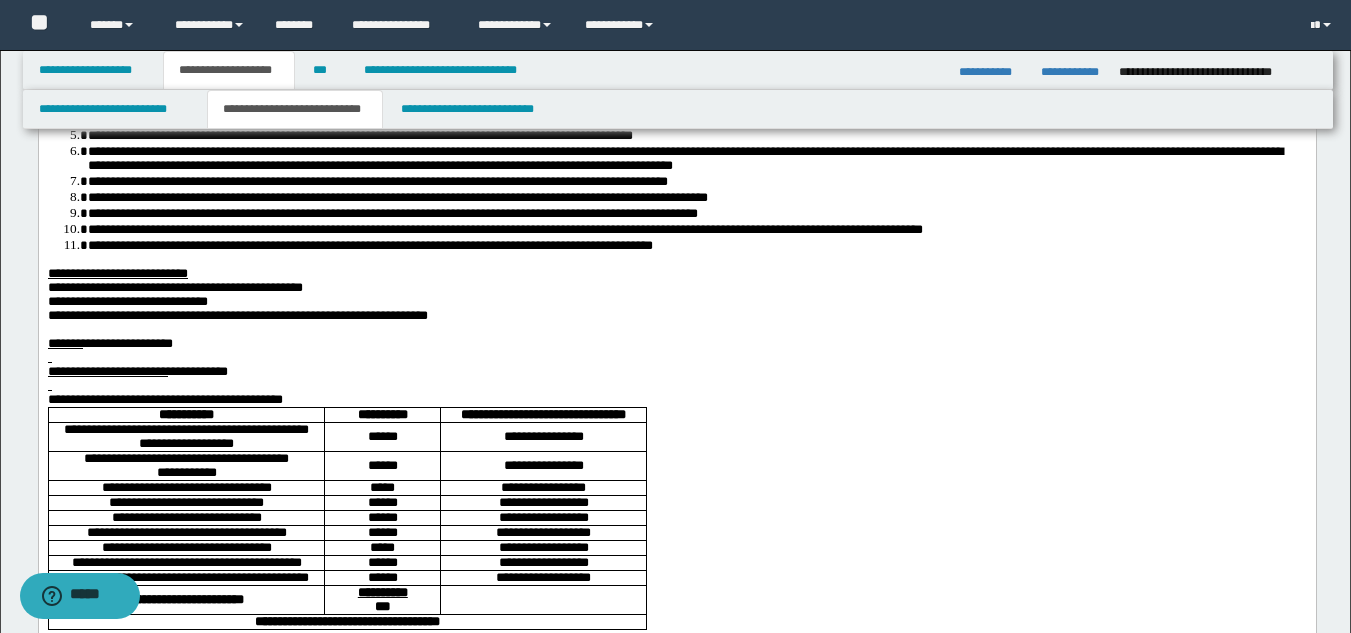 scroll, scrollTop: 500, scrollLeft: 0, axis: vertical 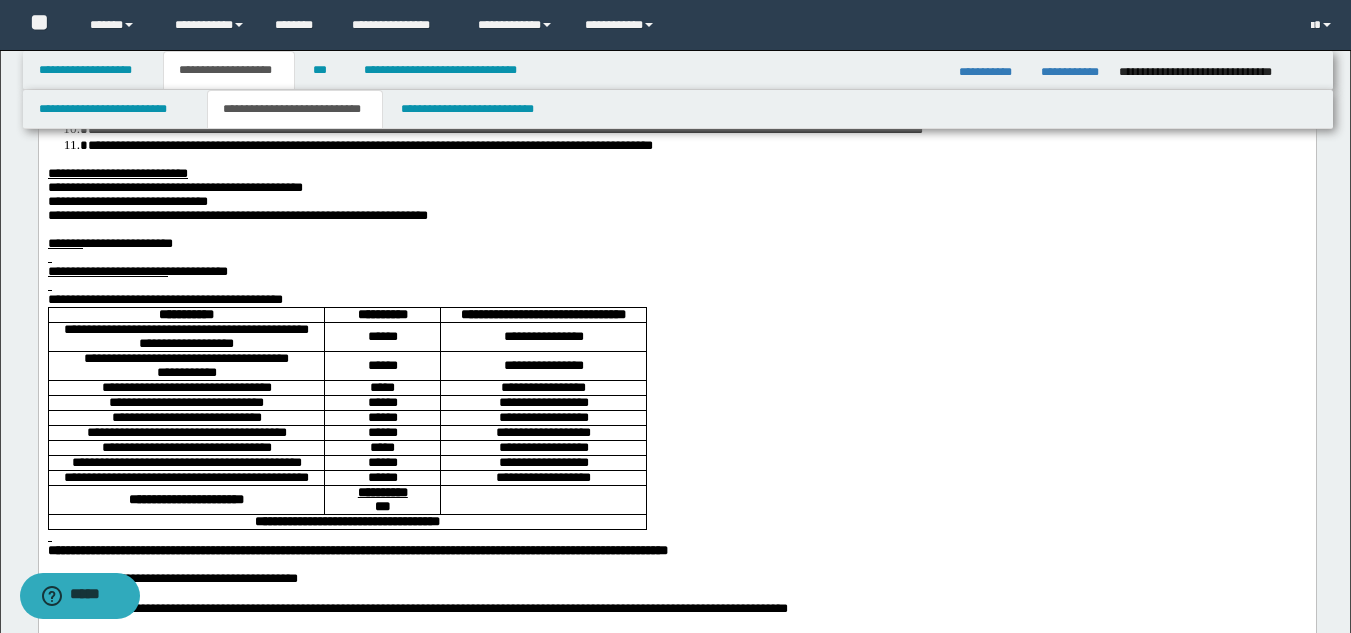 click on "**********" at bounding box center (676, 300) 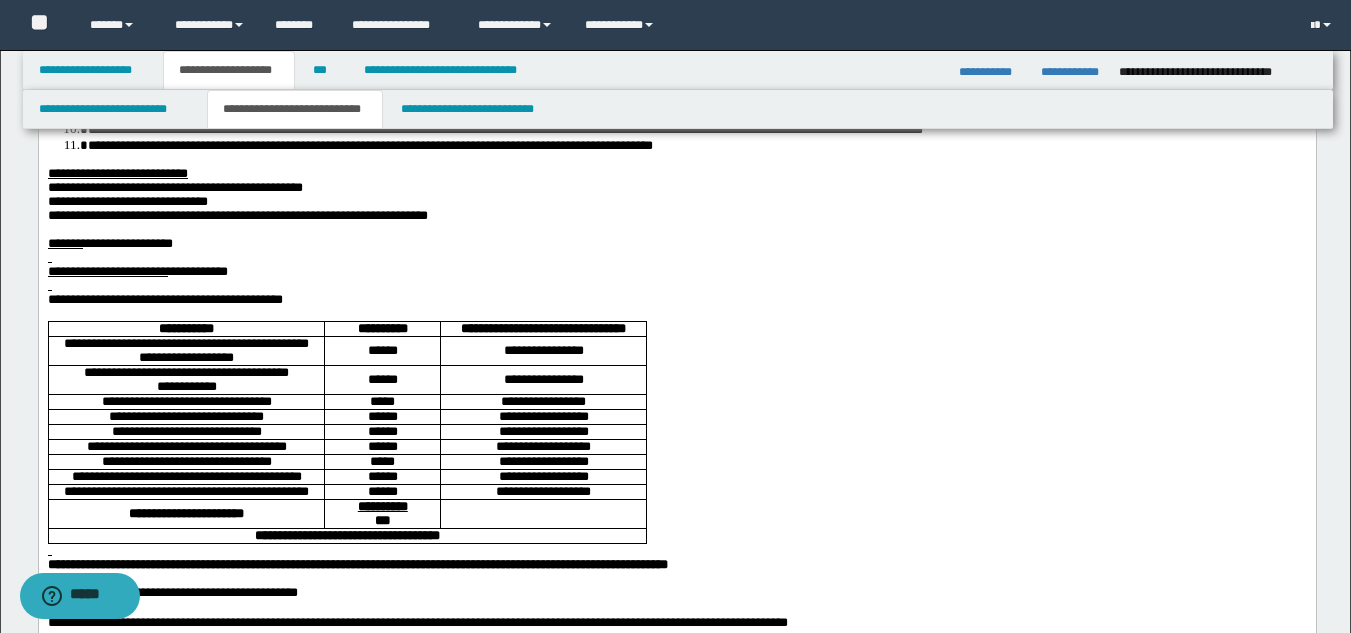 click at bounding box center [676, 286] 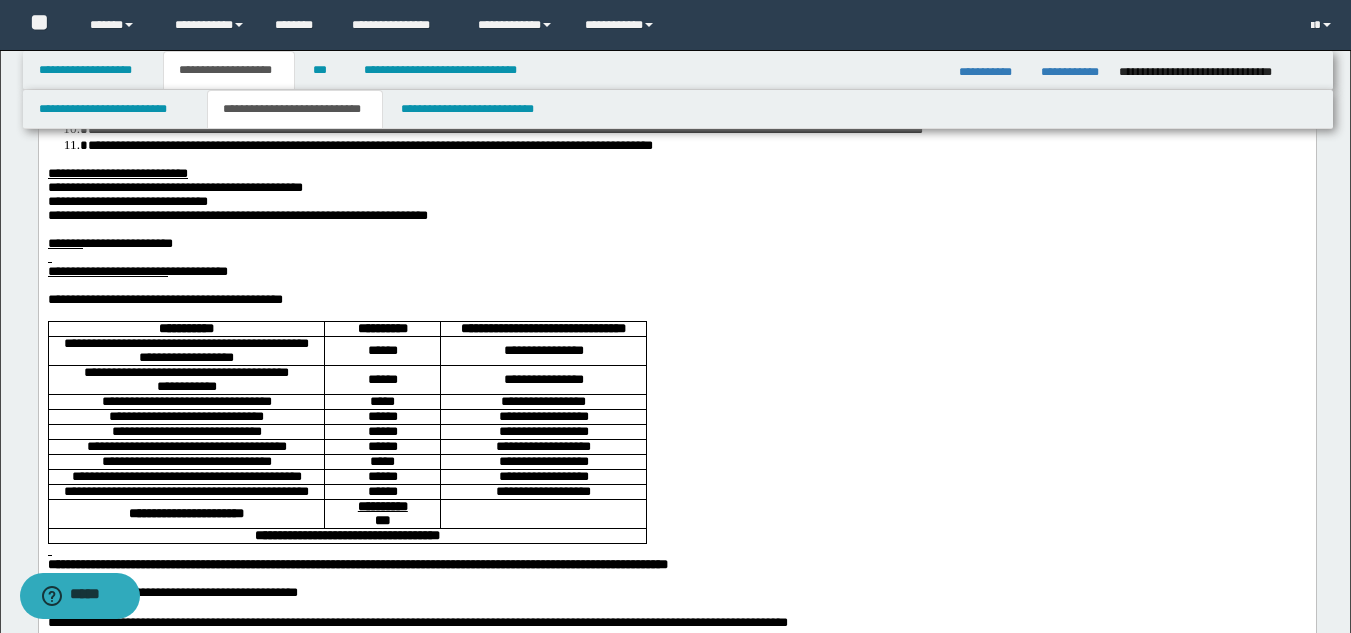 click at bounding box center [676, 258] 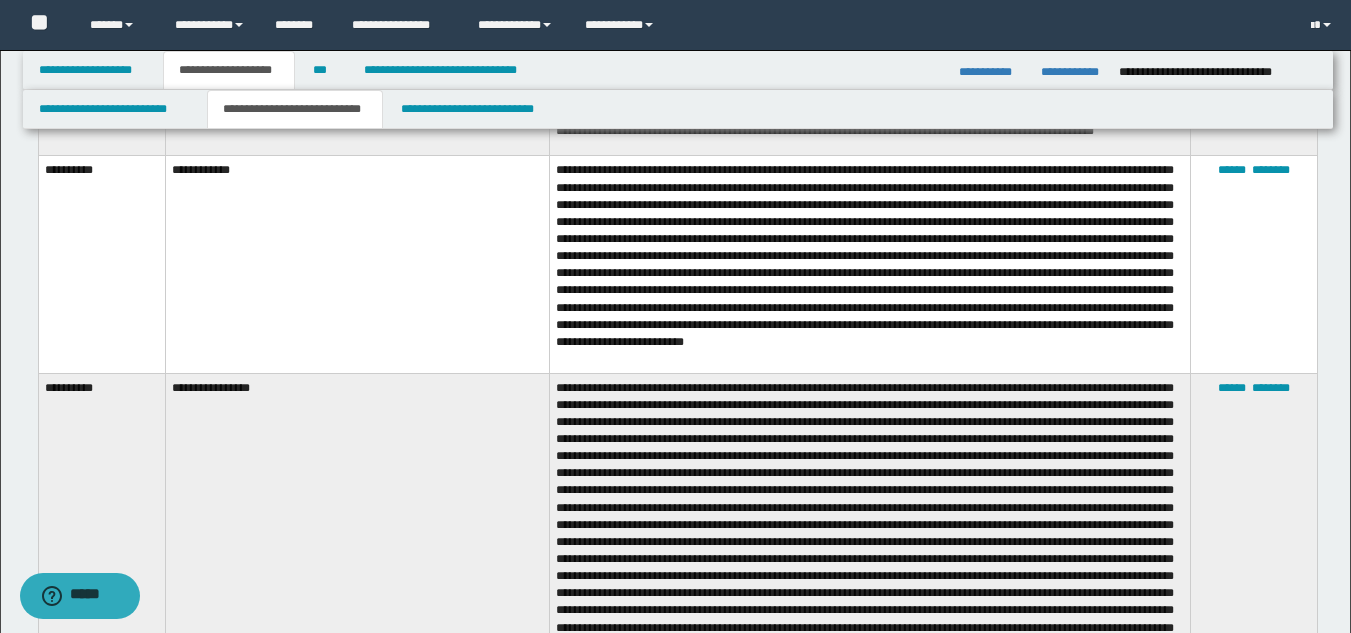 scroll, scrollTop: 3600, scrollLeft: 0, axis: vertical 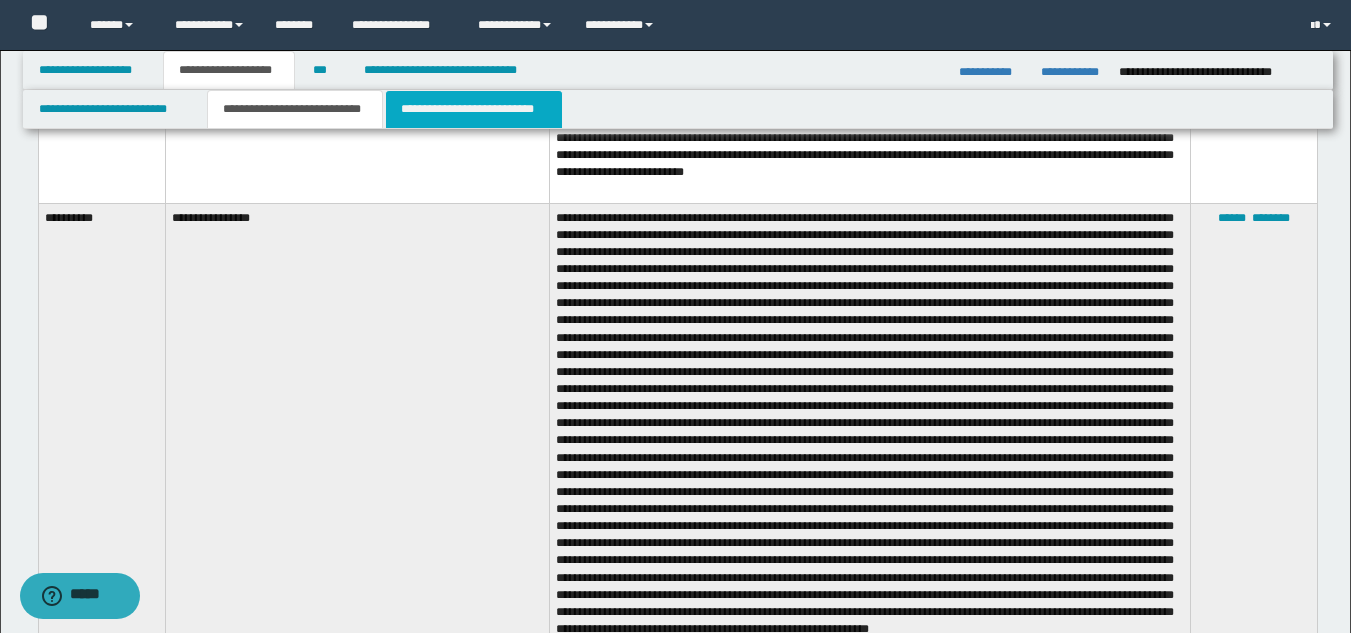 click on "**********" at bounding box center [474, 109] 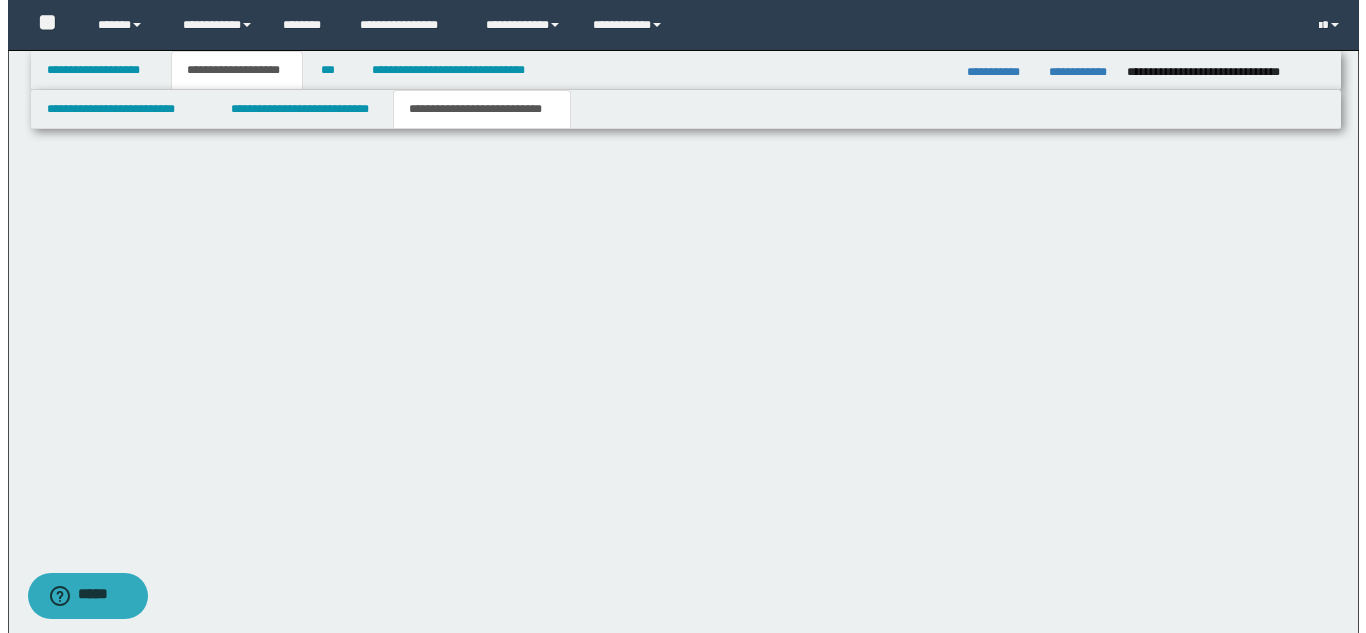 scroll, scrollTop: 0, scrollLeft: 0, axis: both 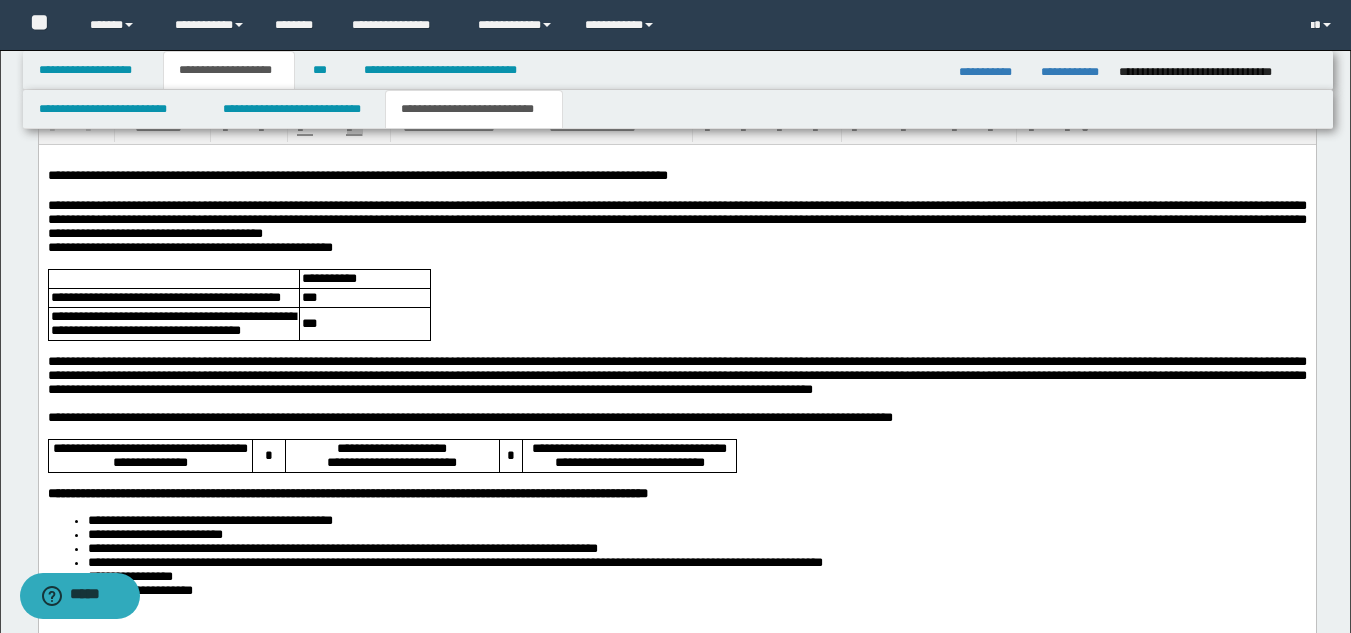click on "**********" at bounding box center (676, 220) 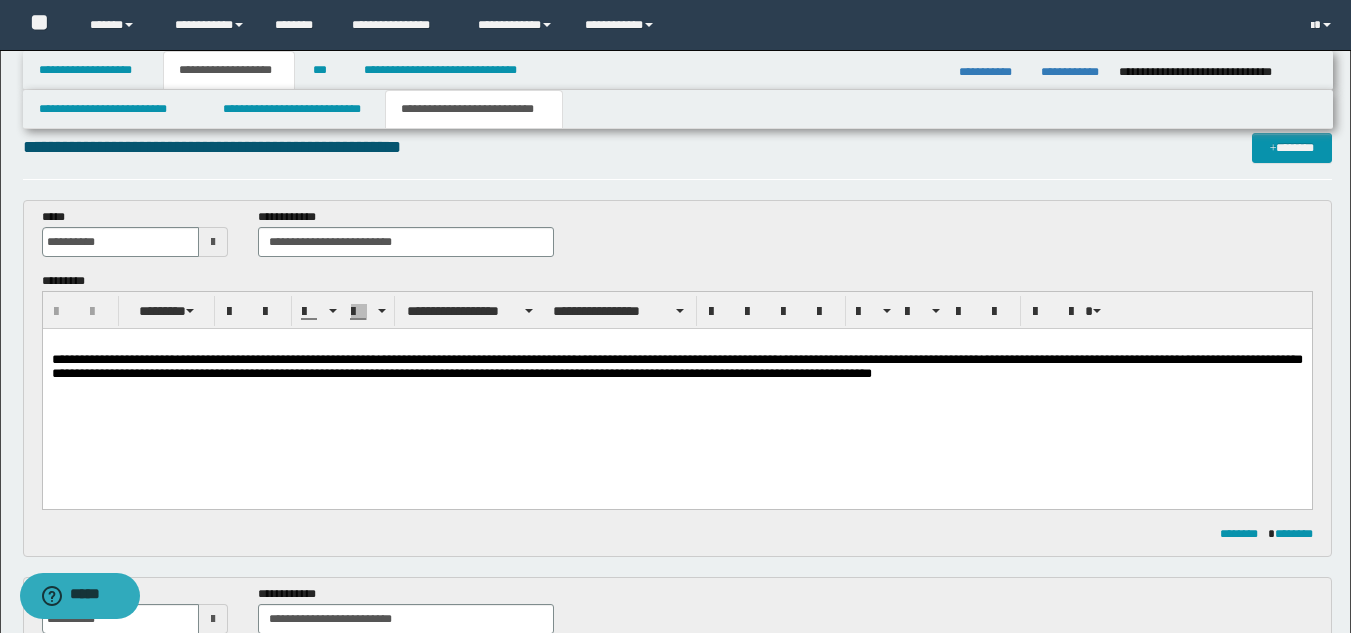 scroll, scrollTop: 0, scrollLeft: 0, axis: both 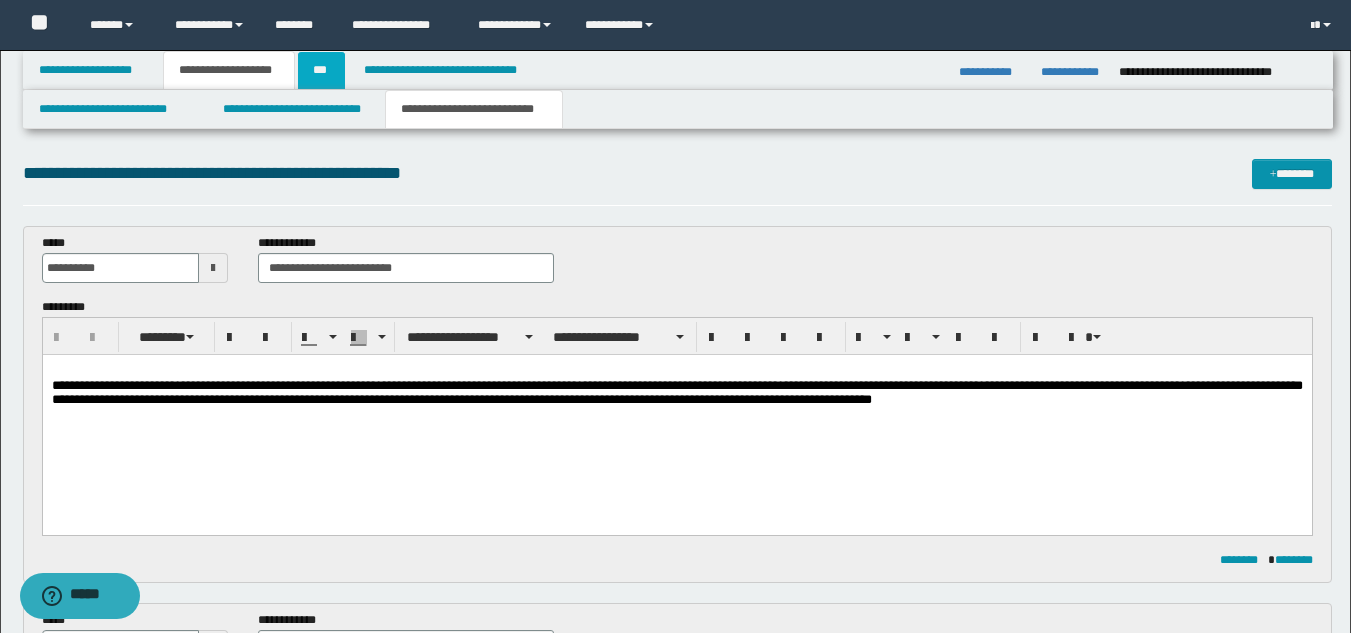 click on "***" at bounding box center (321, 70) 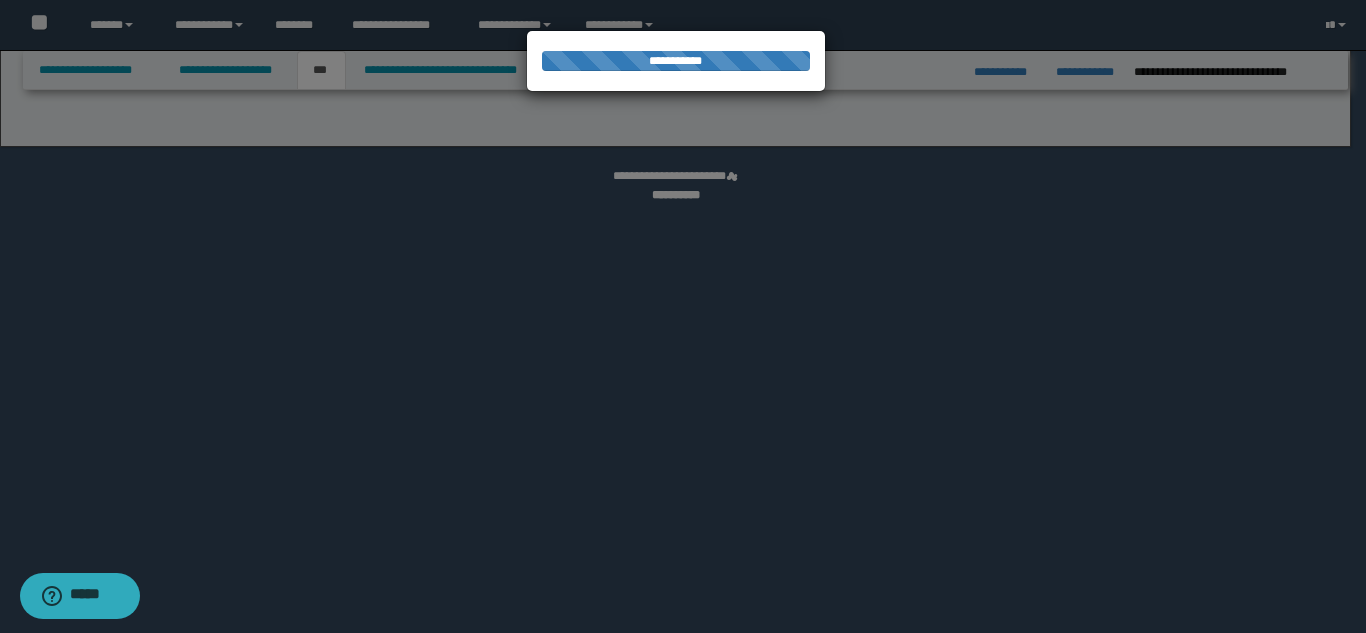 select on "**" 